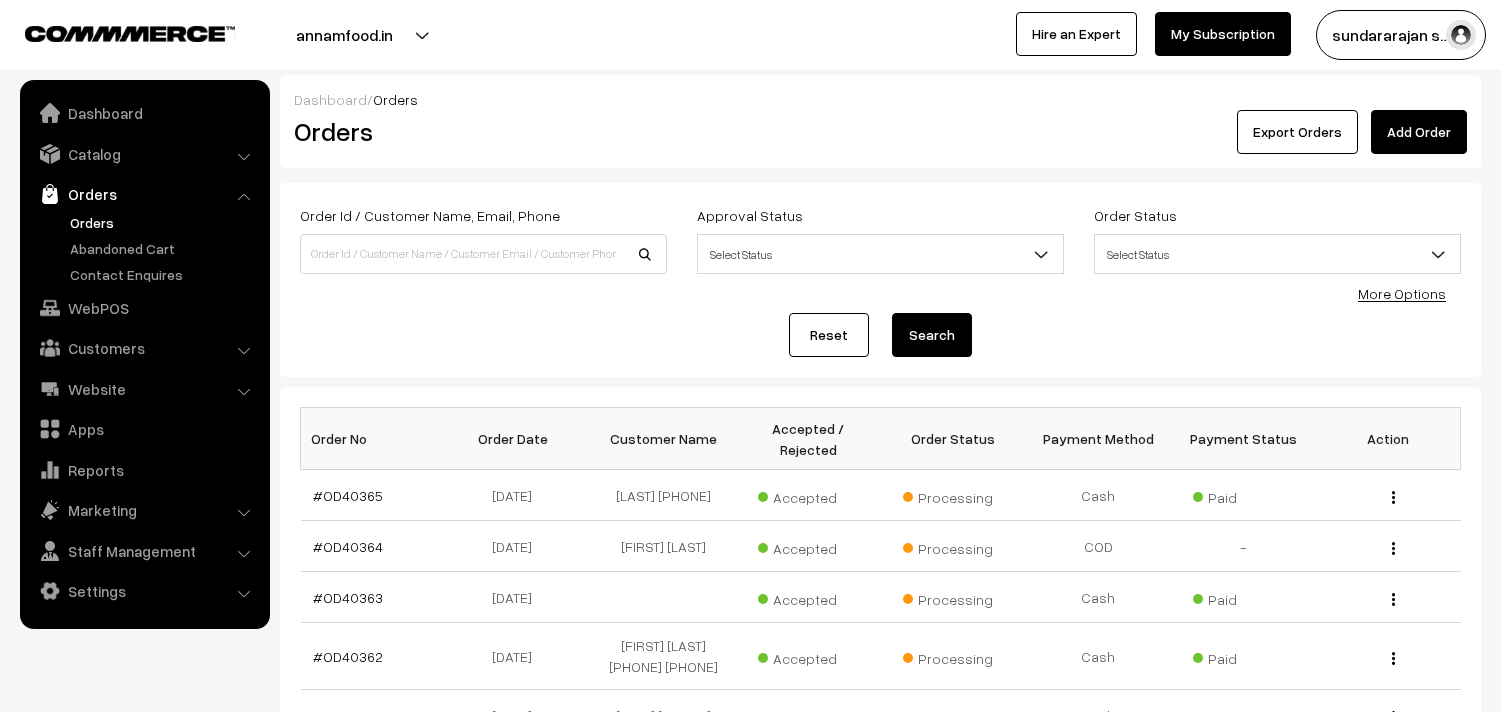 scroll, scrollTop: 0, scrollLeft: 0, axis: both 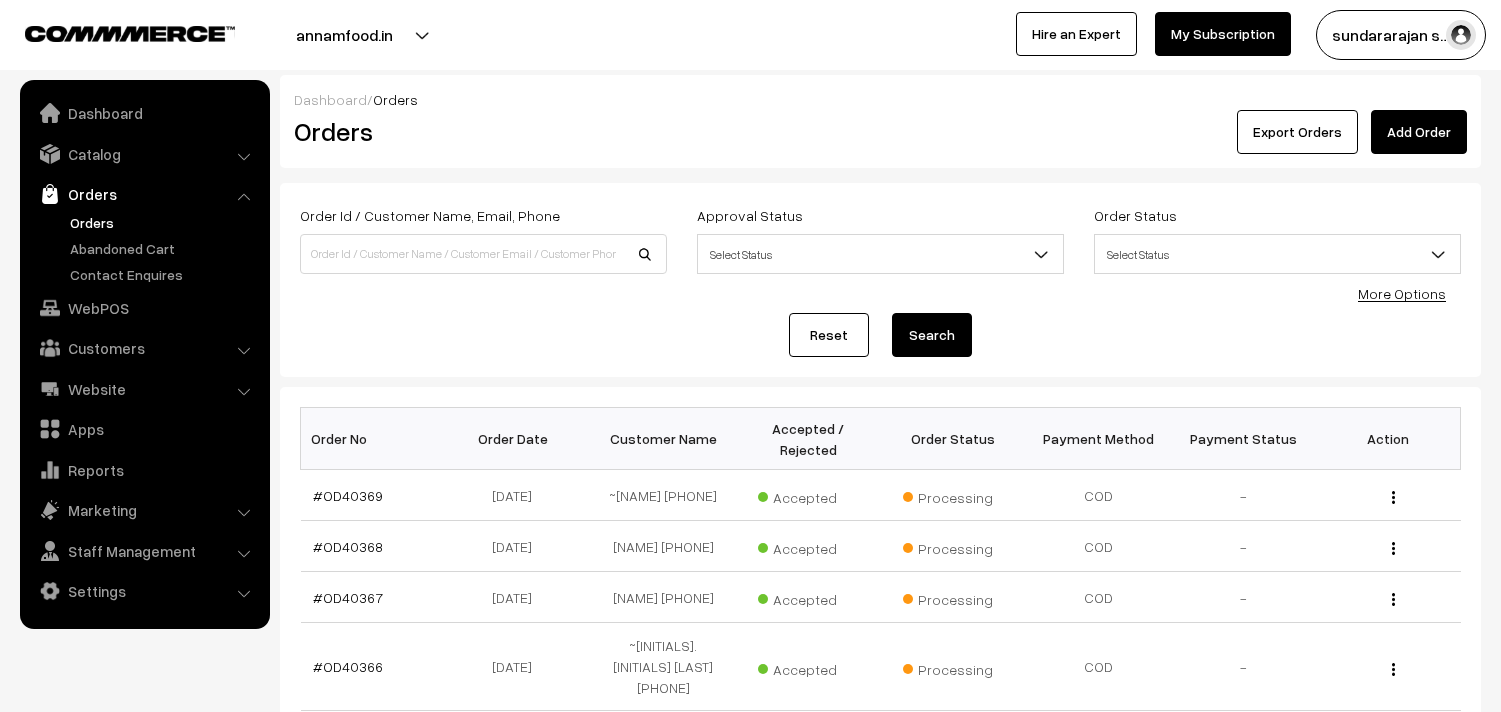 click on "#OD40369" at bounding box center [348, 495] 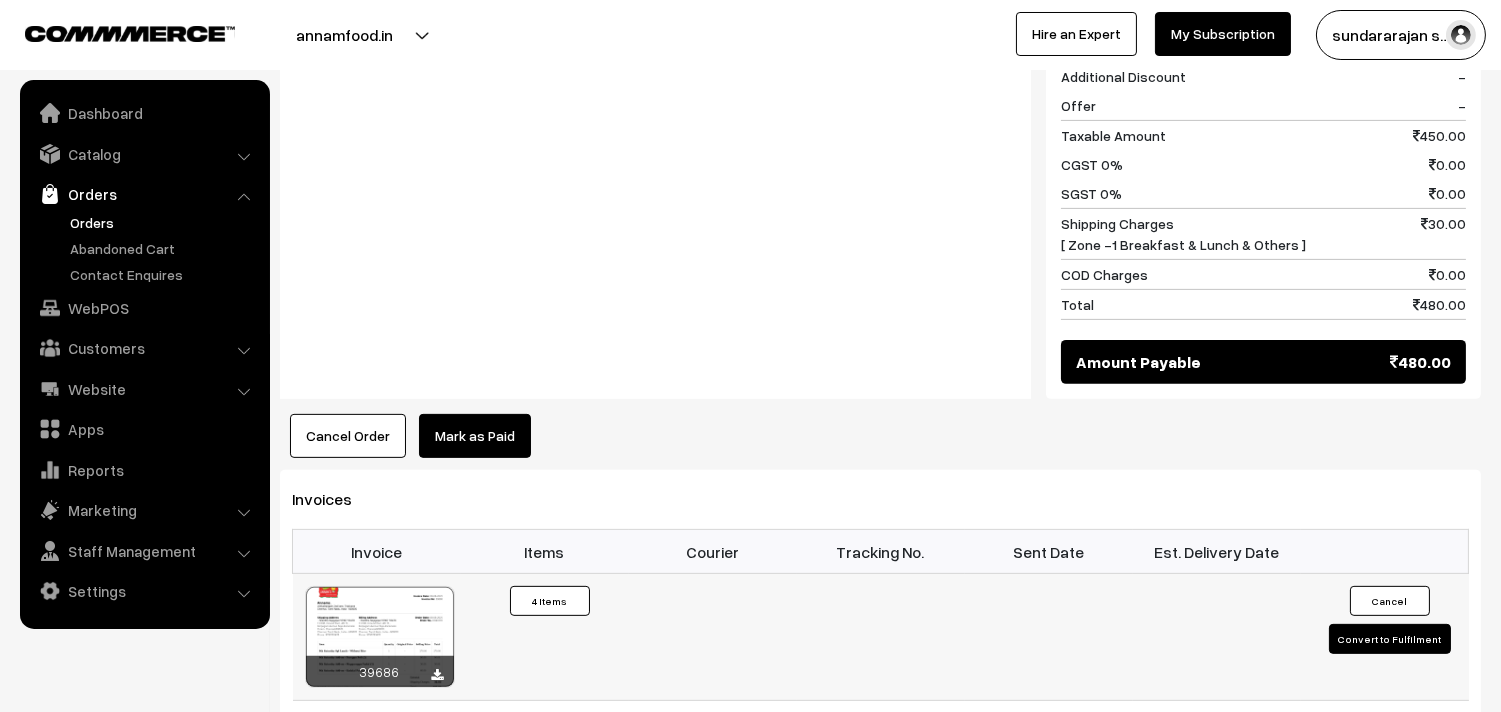 scroll, scrollTop: 1333, scrollLeft: 0, axis: vertical 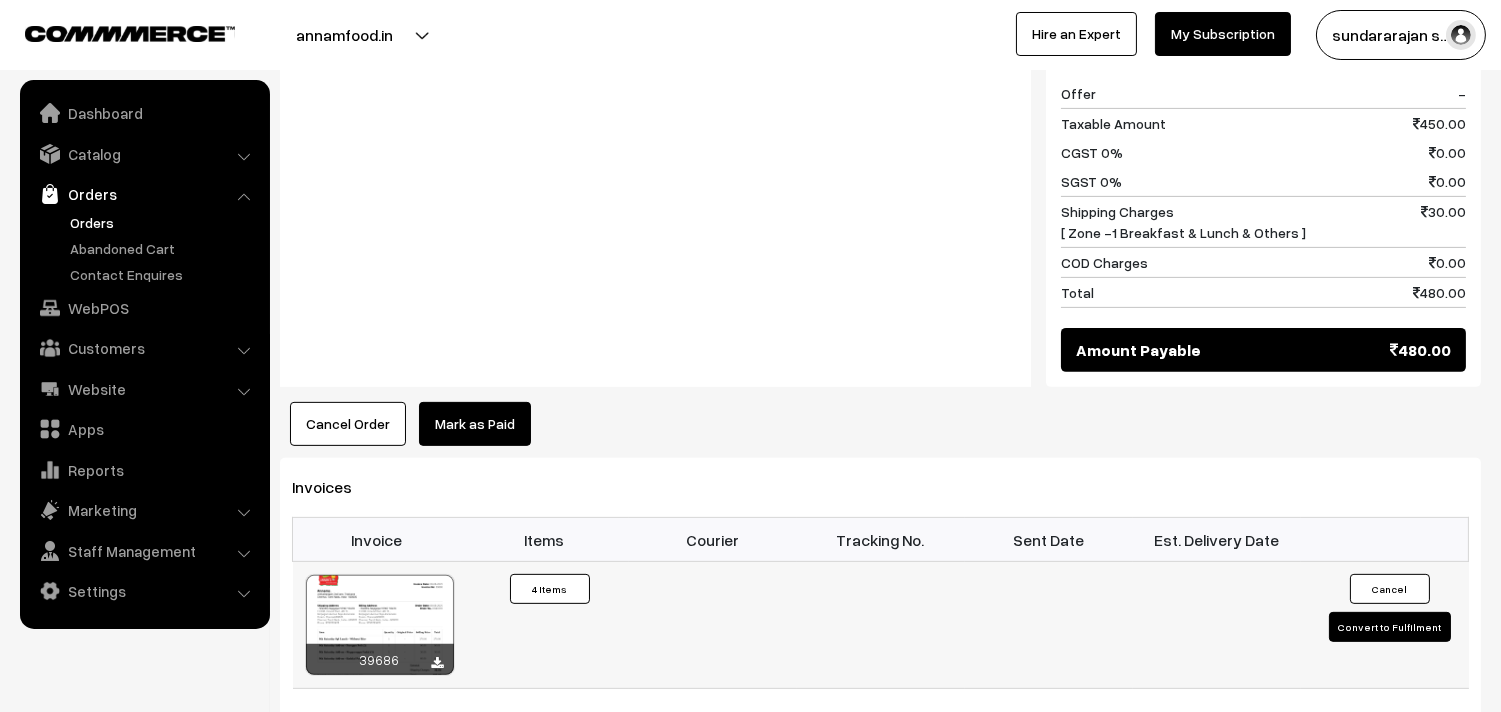 click at bounding box center [380, 625] 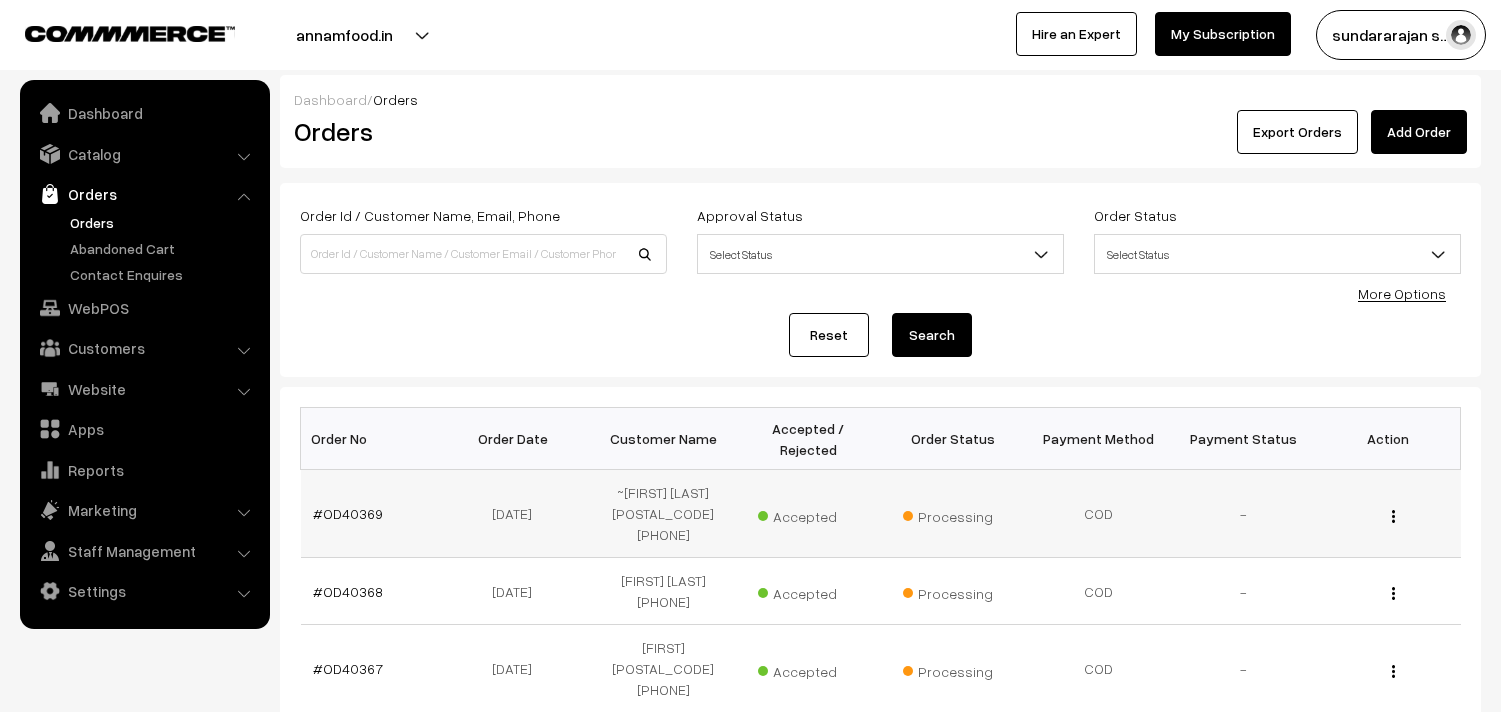 scroll, scrollTop: 0, scrollLeft: 0, axis: both 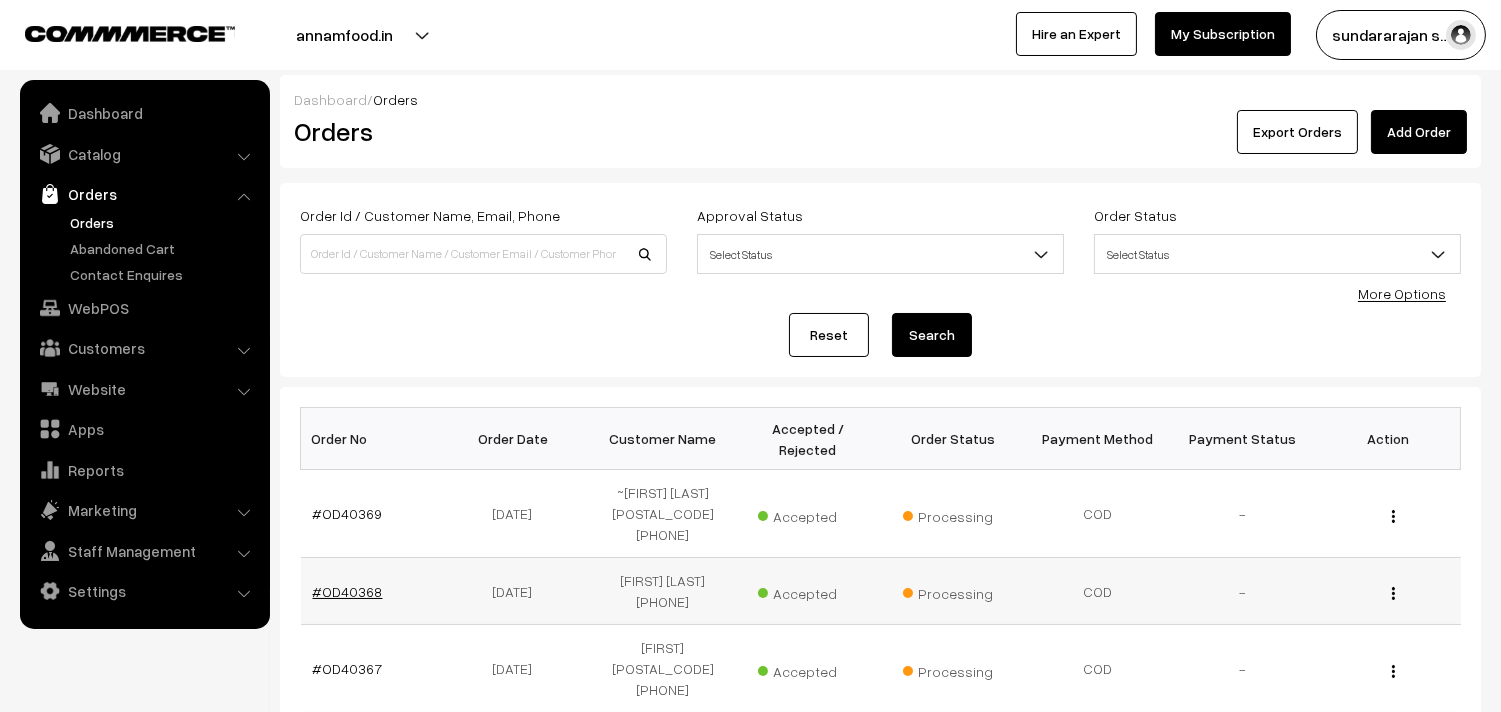 click on "#OD40368" at bounding box center (348, 591) 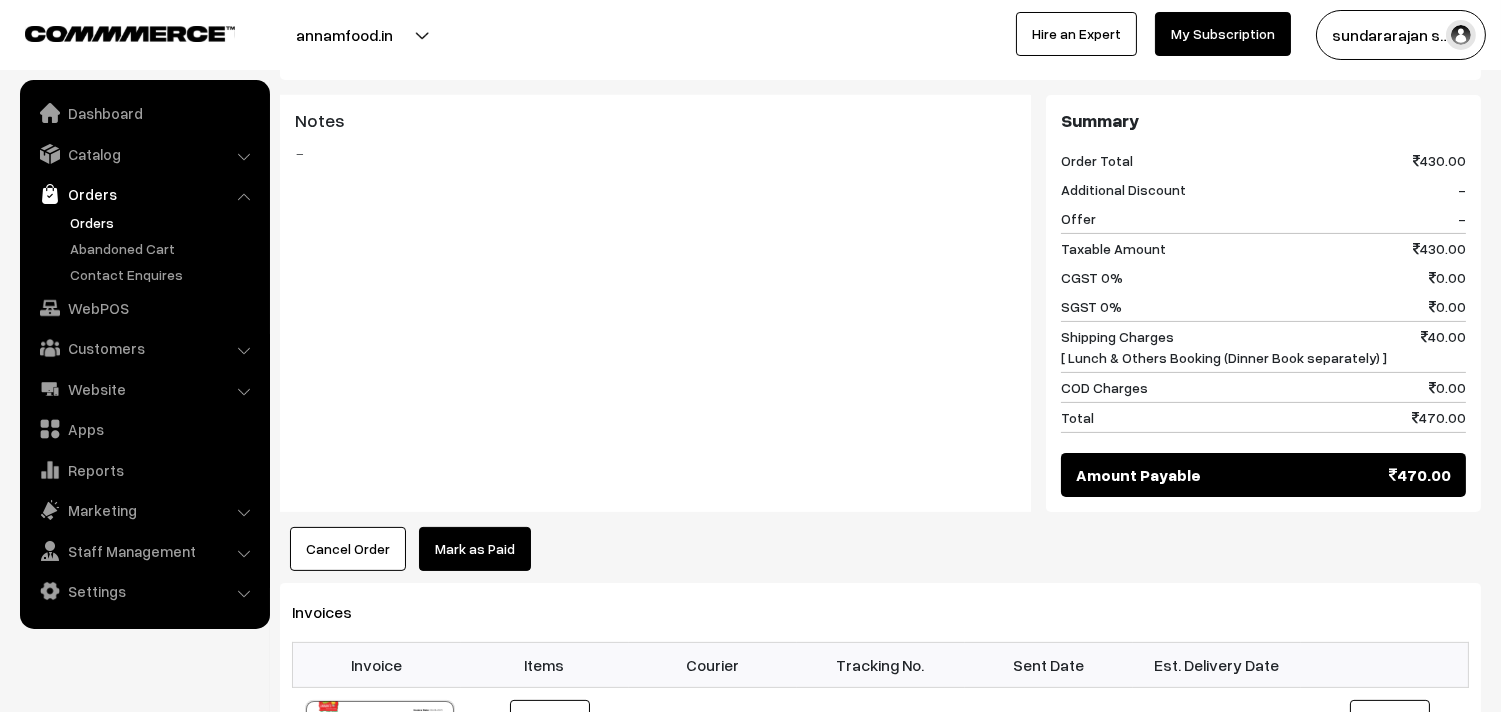 scroll, scrollTop: 1000, scrollLeft: 0, axis: vertical 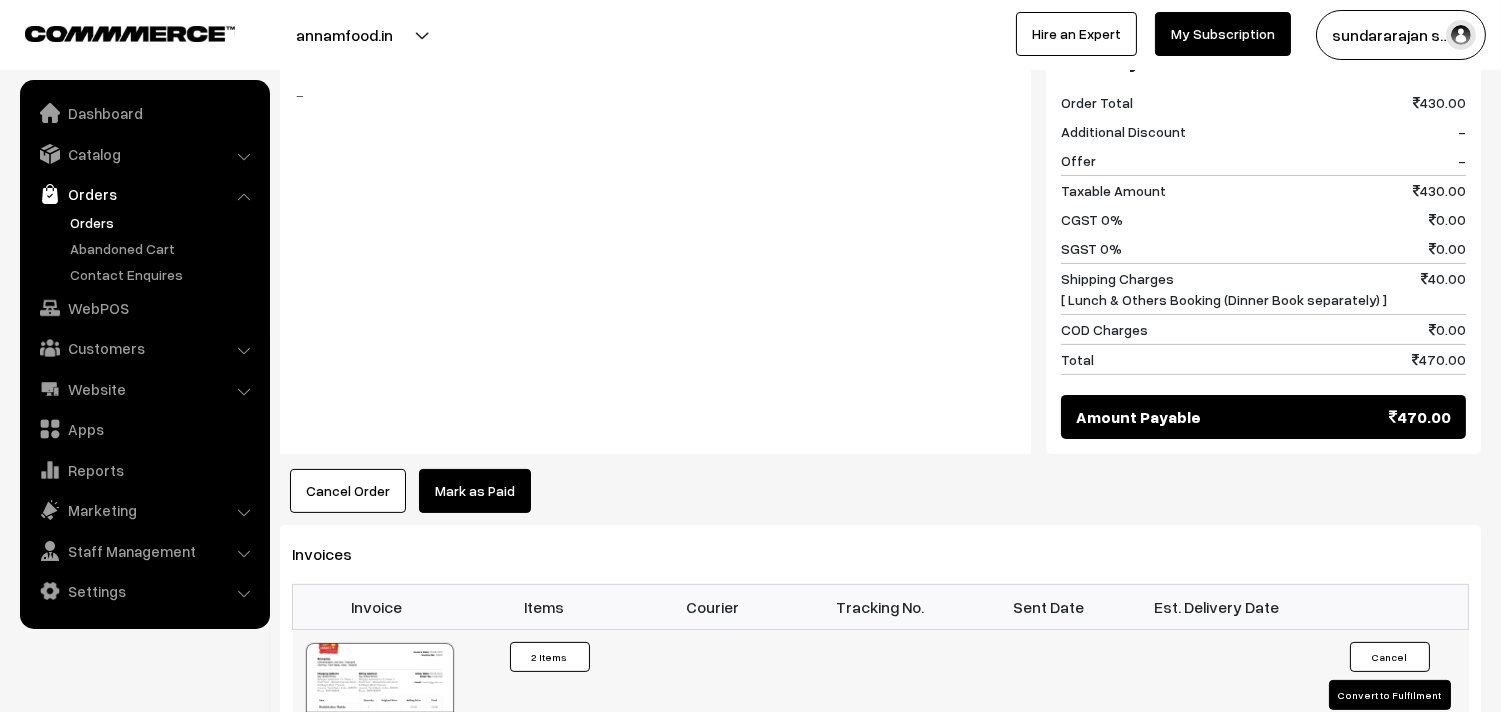 click at bounding box center (380, 693) 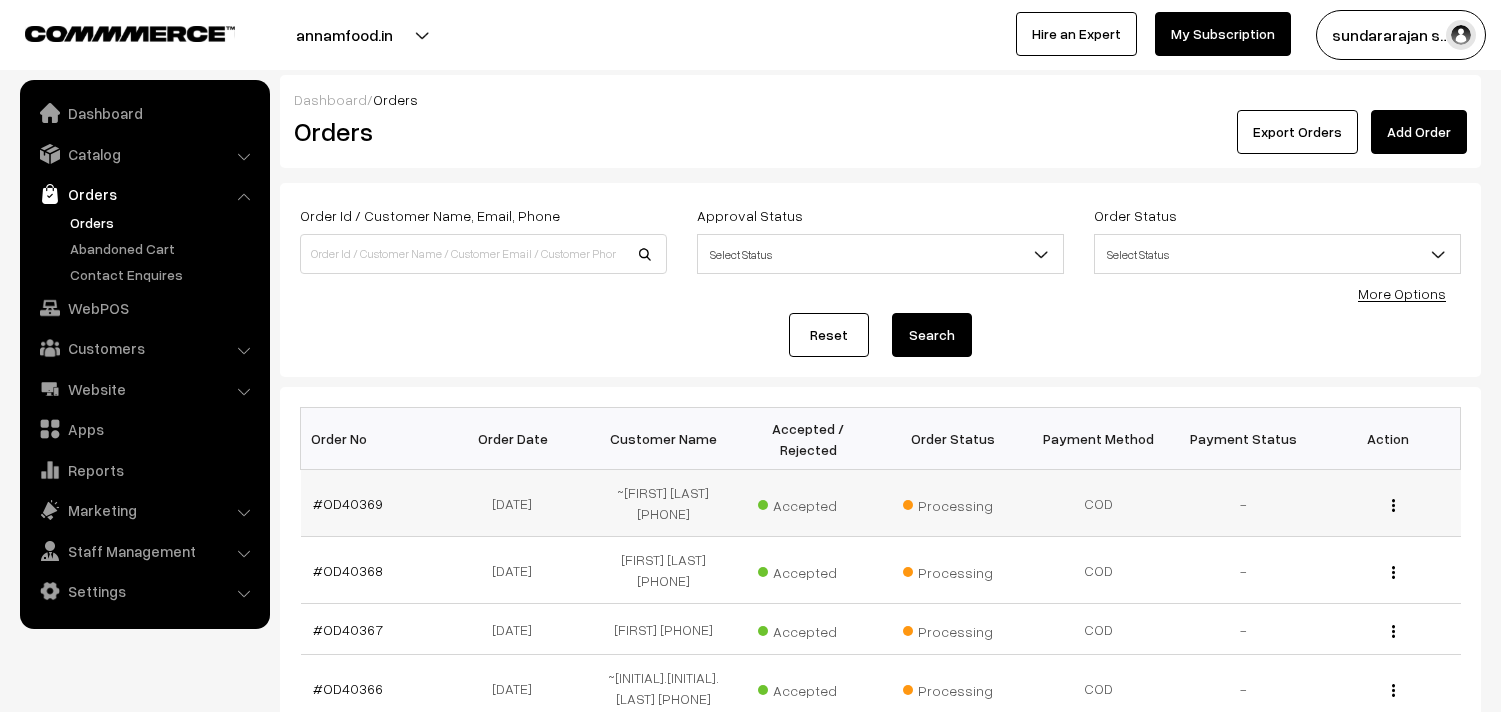 scroll, scrollTop: 111, scrollLeft: 0, axis: vertical 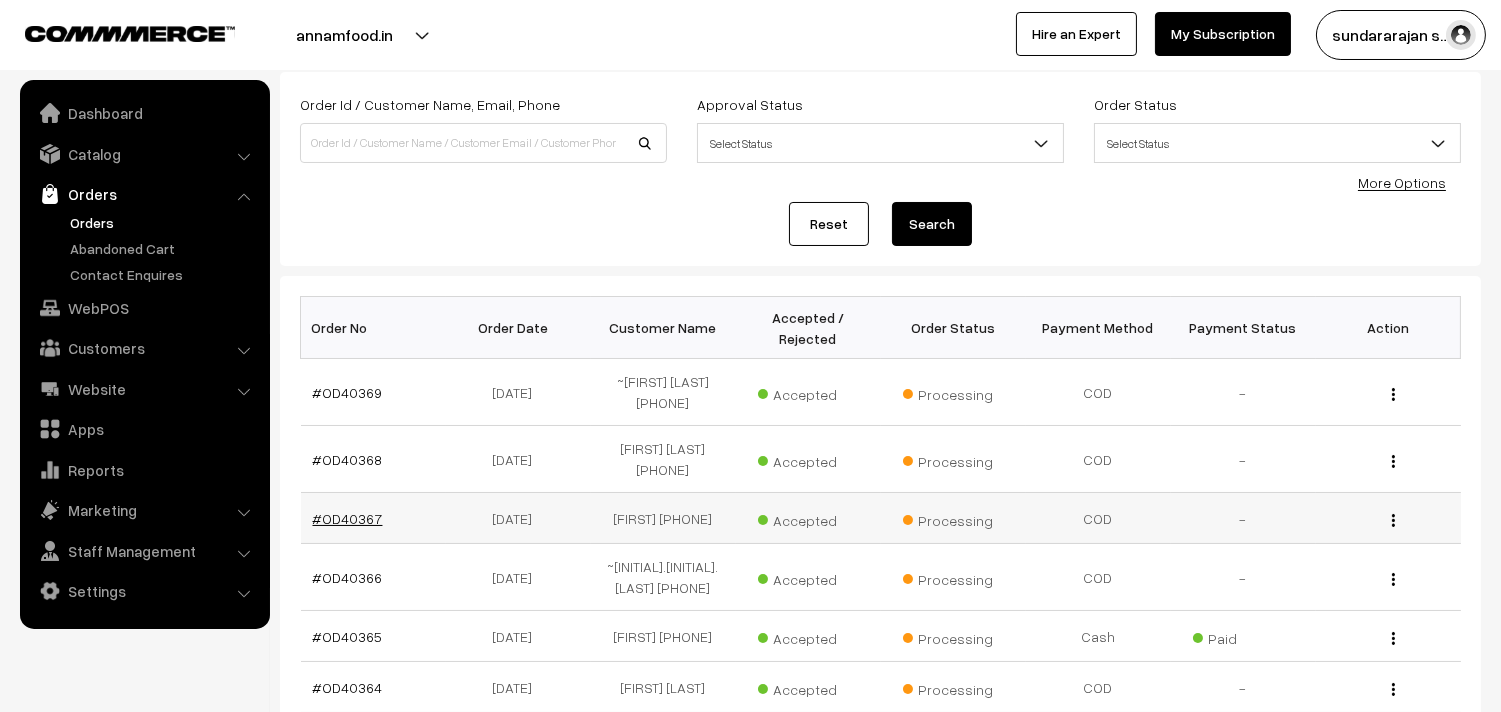 click on "#OD40367" at bounding box center (348, 518) 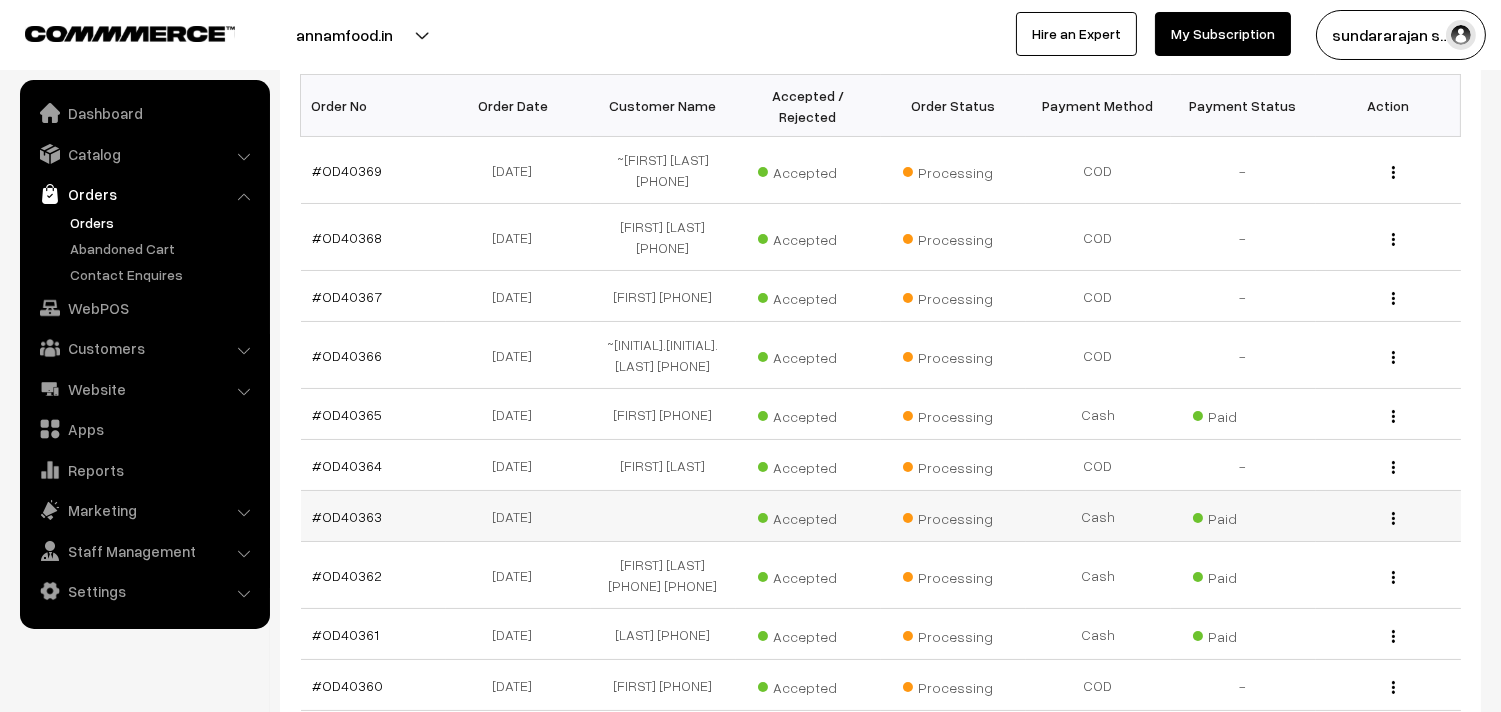 scroll, scrollTop: 444, scrollLeft: 0, axis: vertical 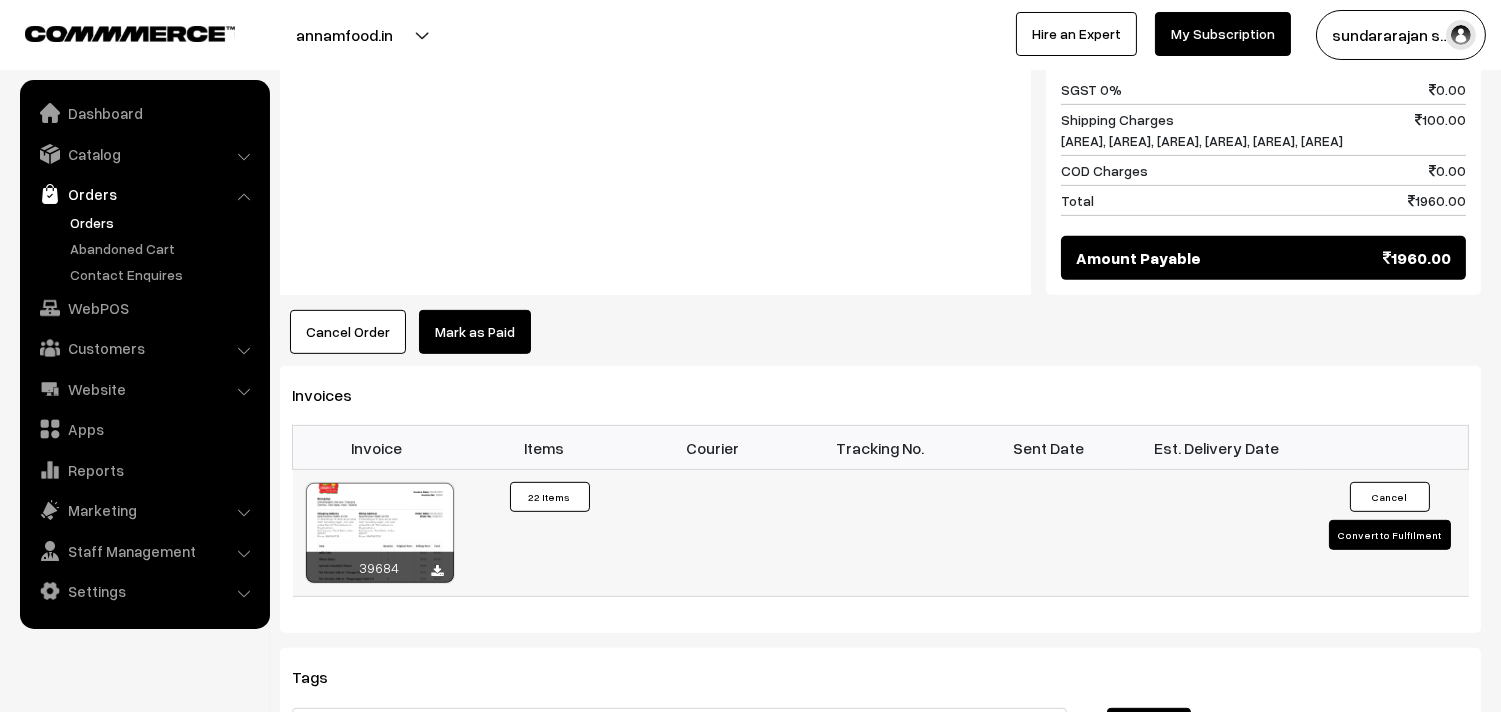 click at bounding box center (380, 533) 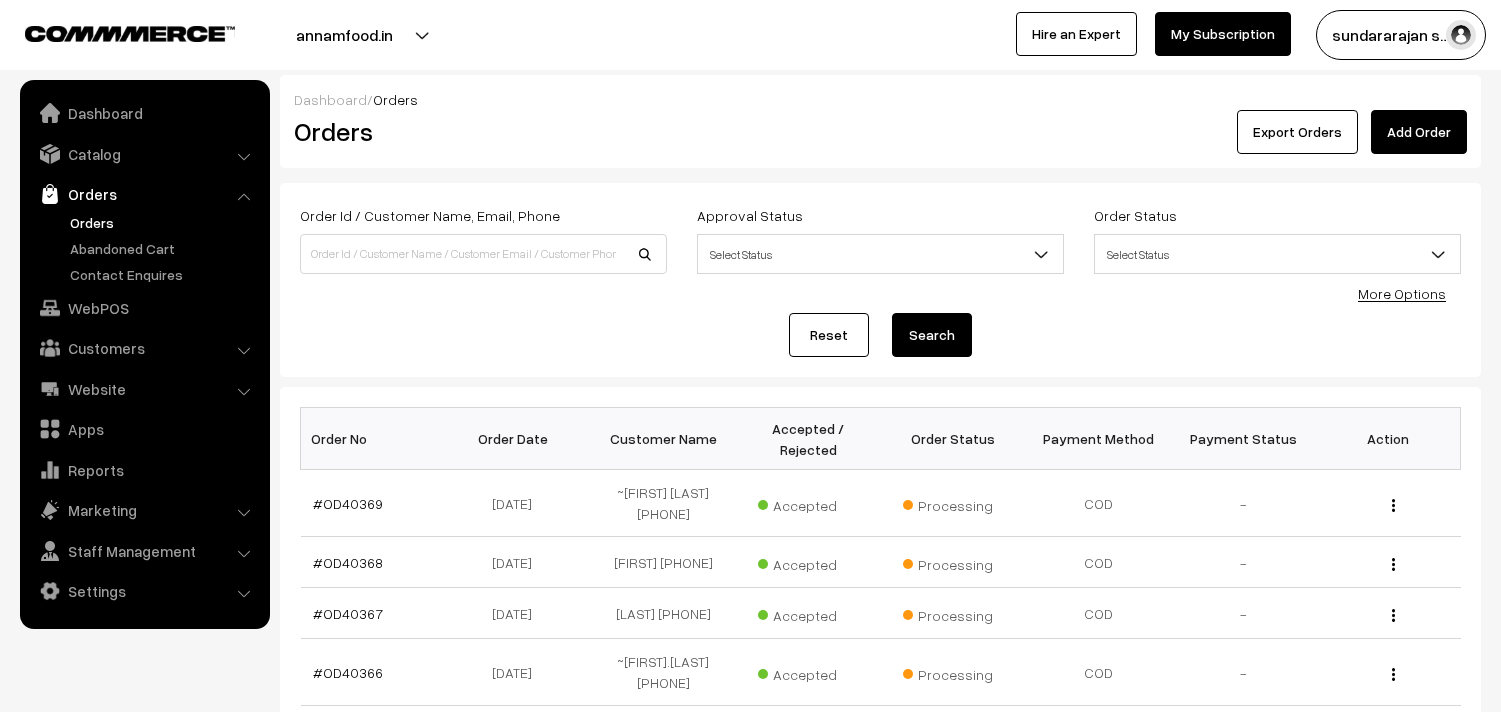 scroll, scrollTop: 444, scrollLeft: 0, axis: vertical 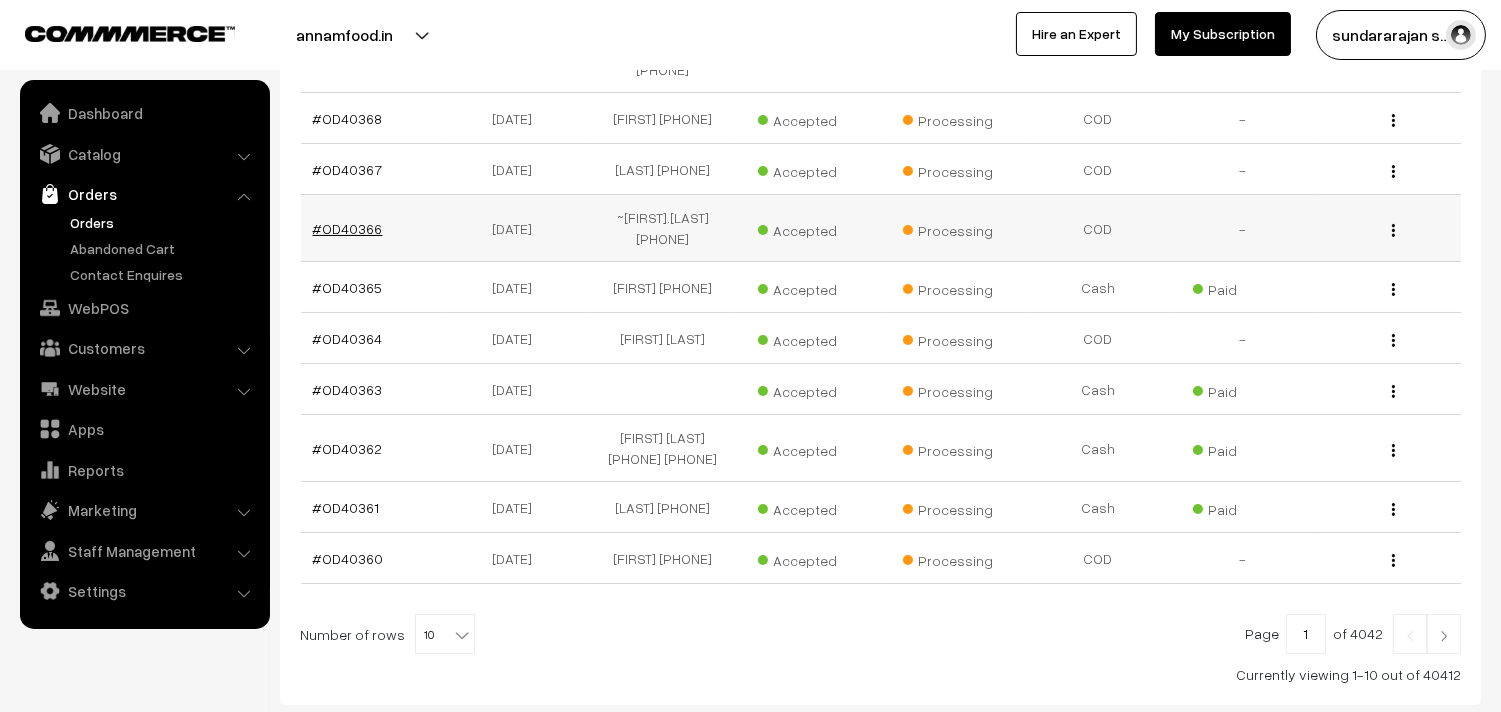 click on "#OD40366" at bounding box center (348, 228) 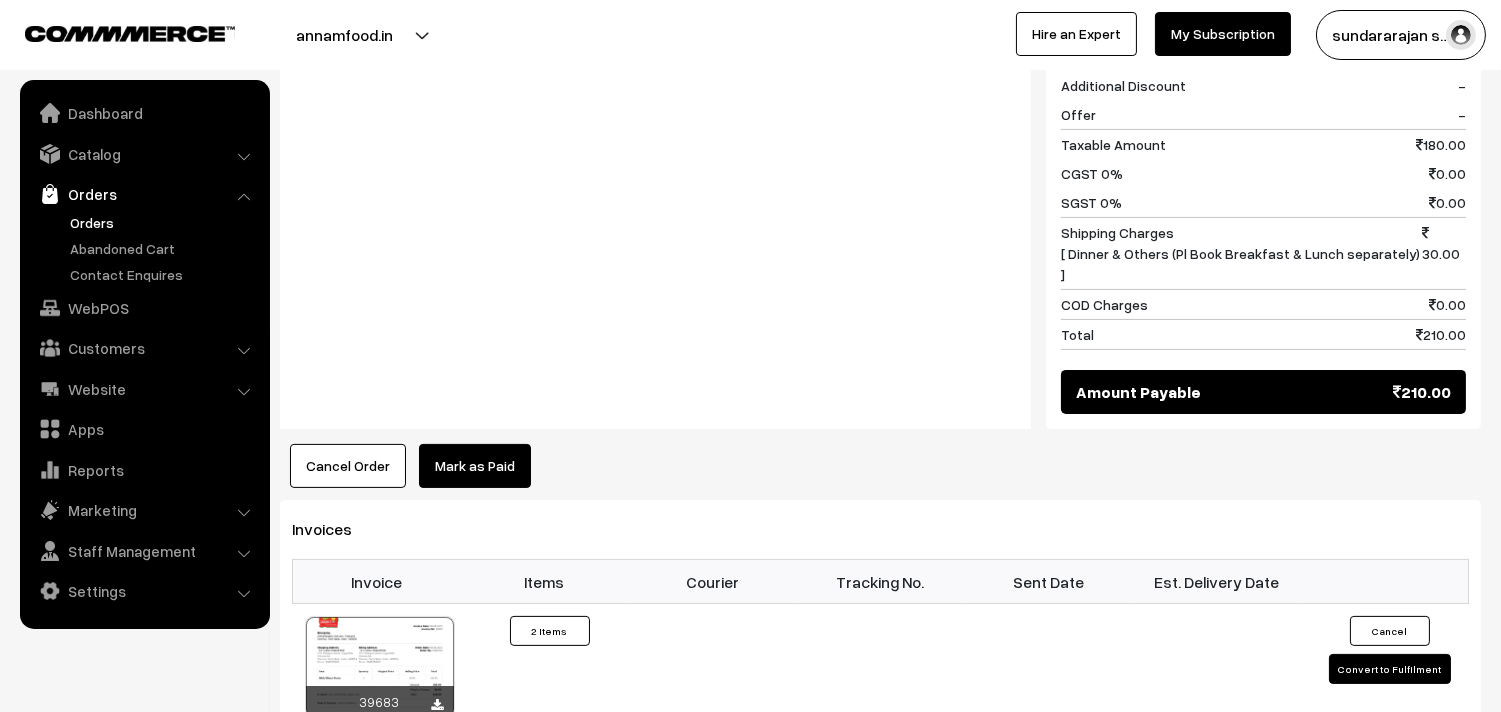 scroll, scrollTop: 888, scrollLeft: 0, axis: vertical 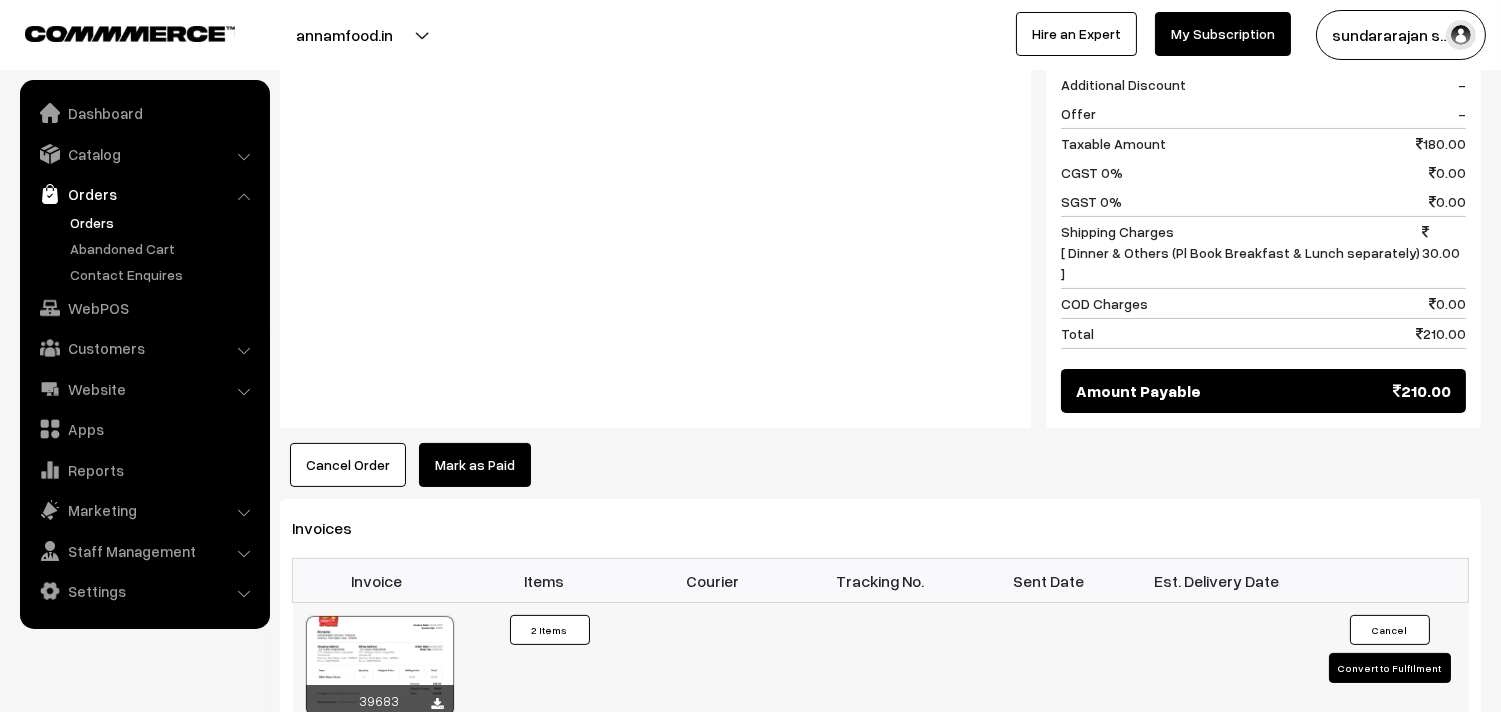 click on "39683" at bounding box center [380, 700] 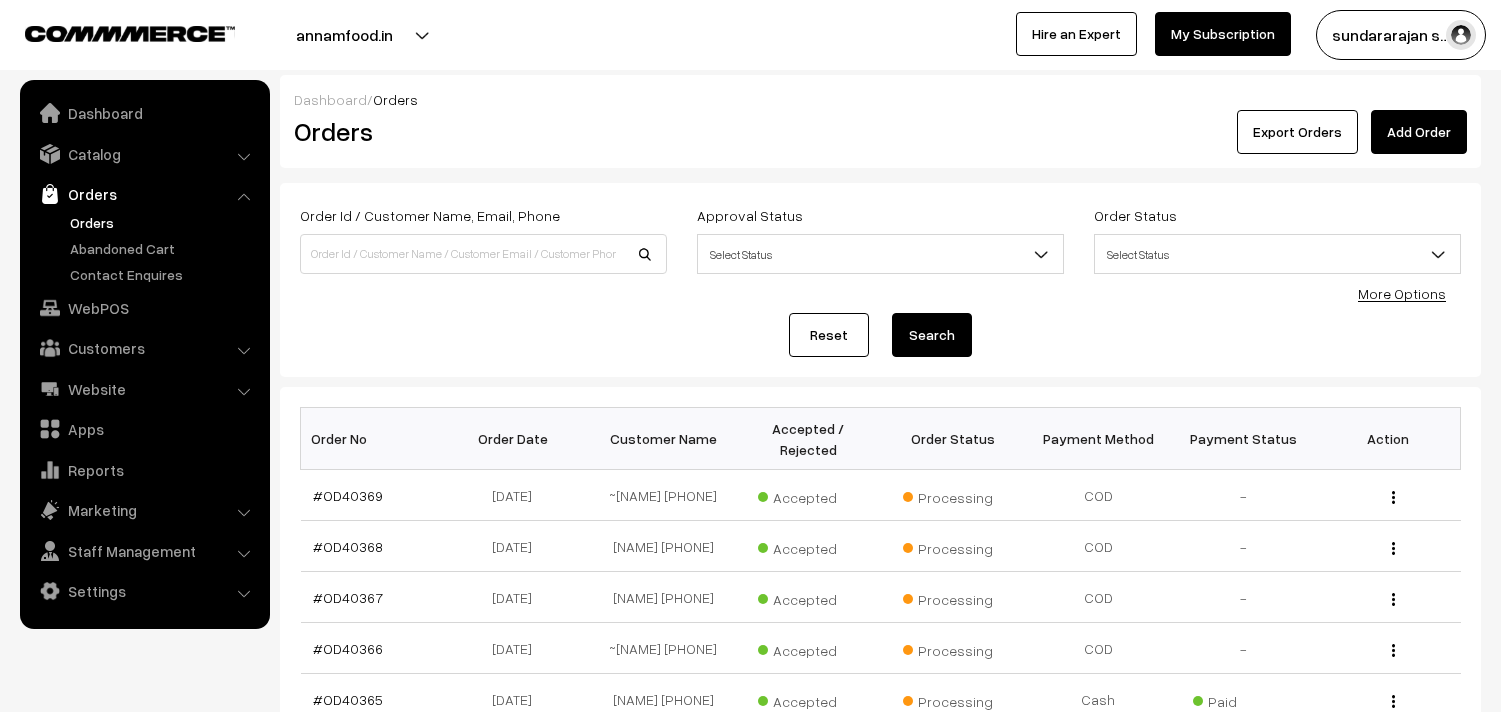 scroll, scrollTop: 444, scrollLeft: 0, axis: vertical 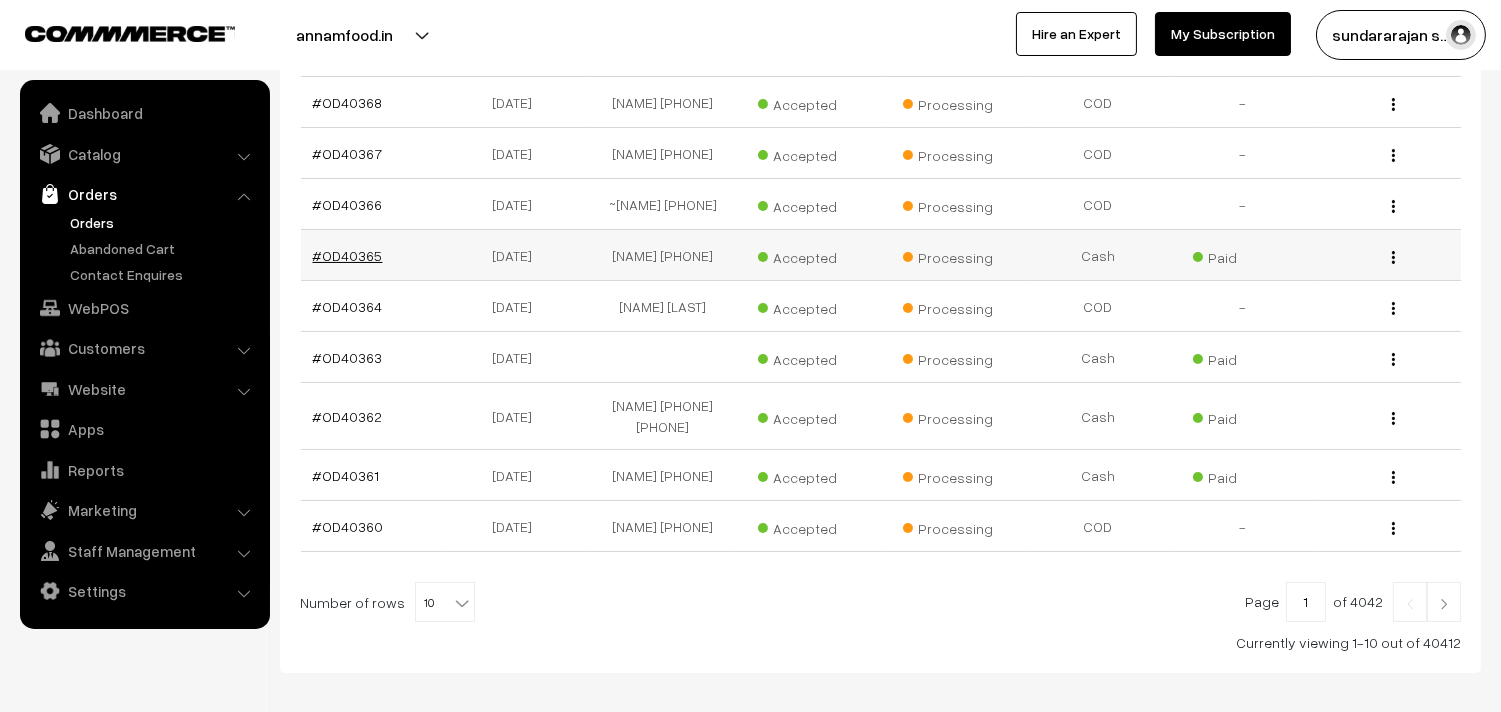 click on "#OD40365" at bounding box center (348, 255) 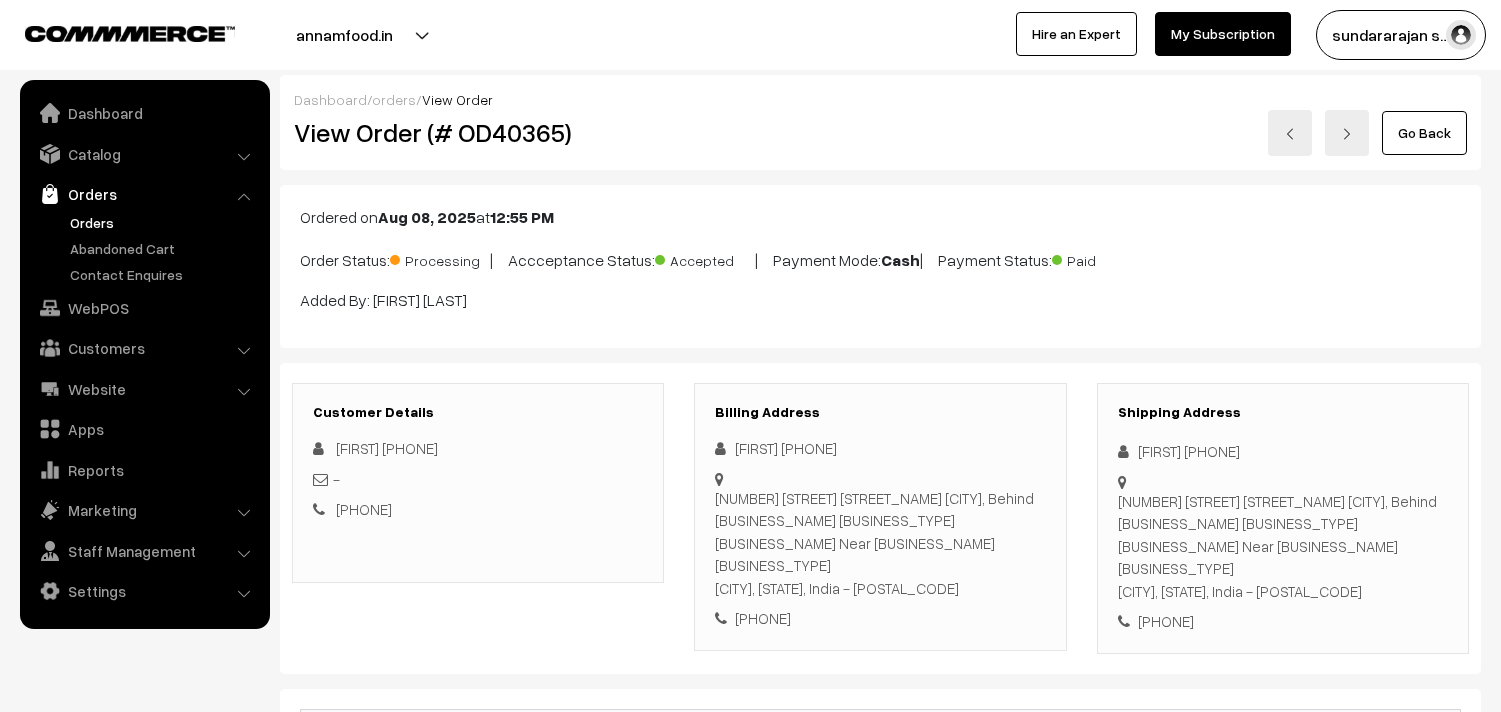 scroll, scrollTop: 0, scrollLeft: 0, axis: both 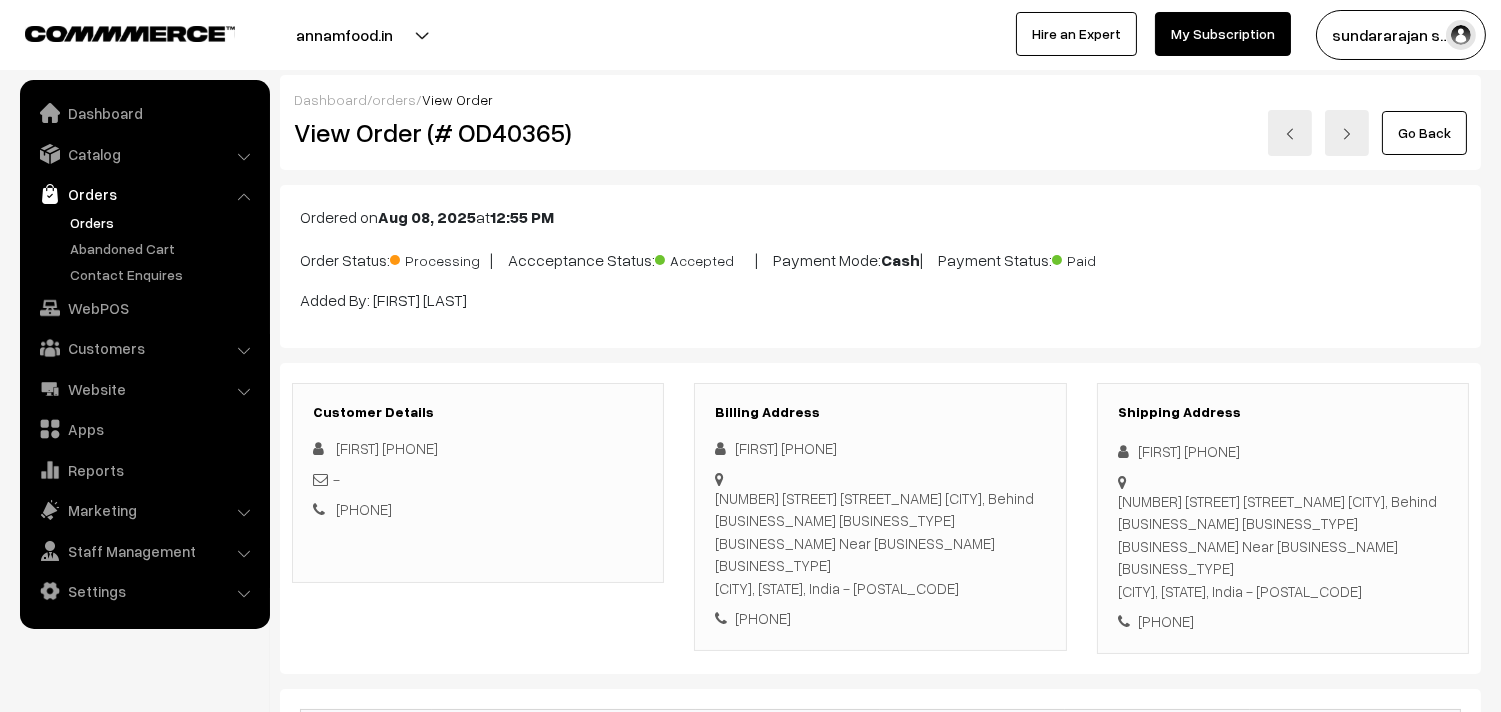 click on "Orders" at bounding box center [164, 222] 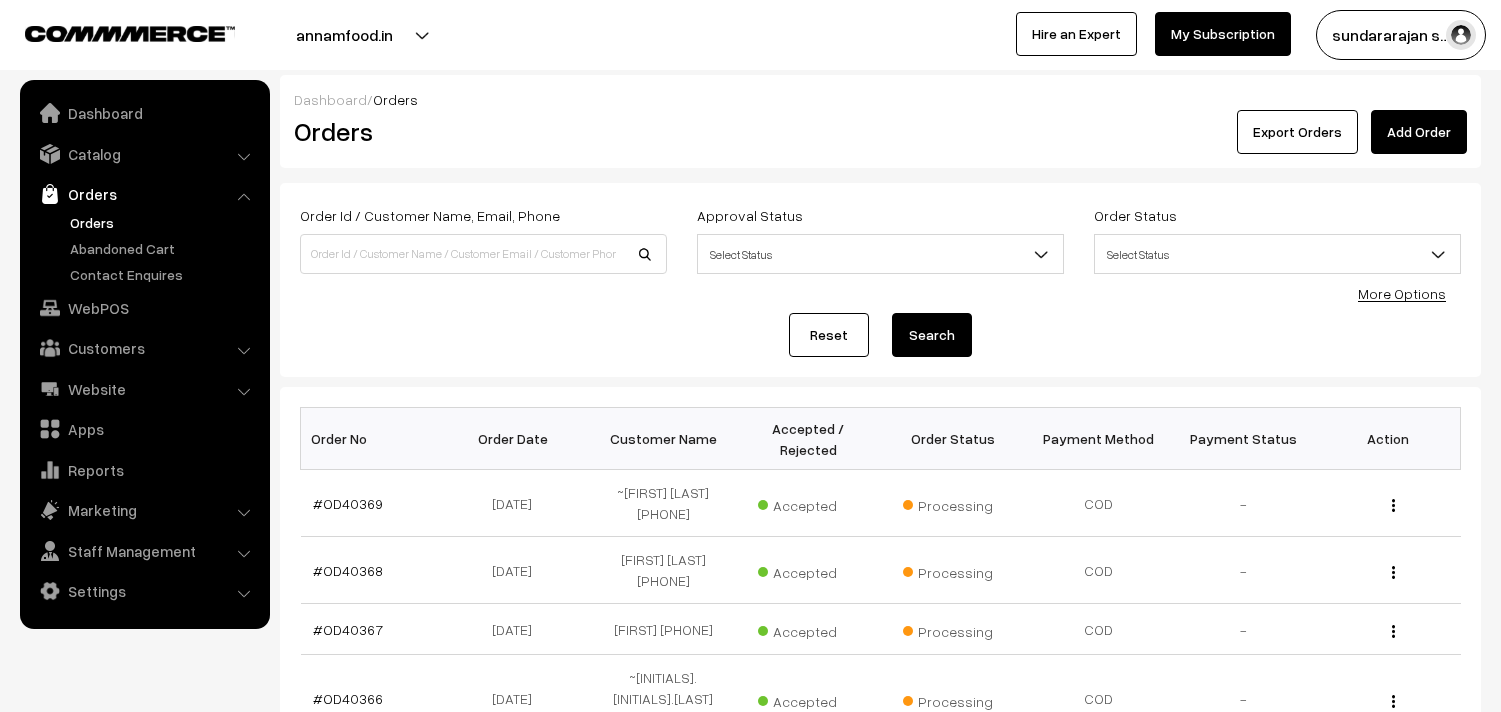 scroll, scrollTop: 0, scrollLeft: 0, axis: both 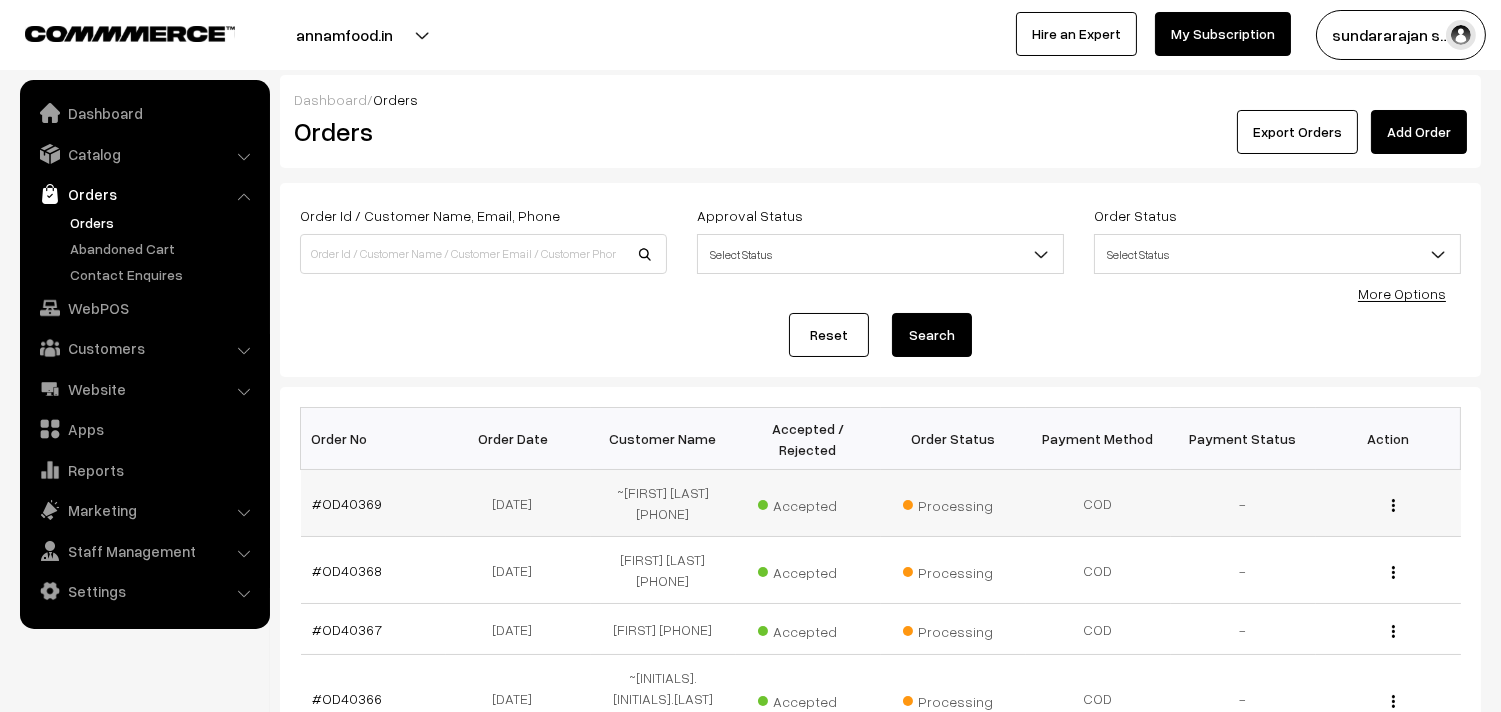 click on "#OD40369" at bounding box center (373, 503) 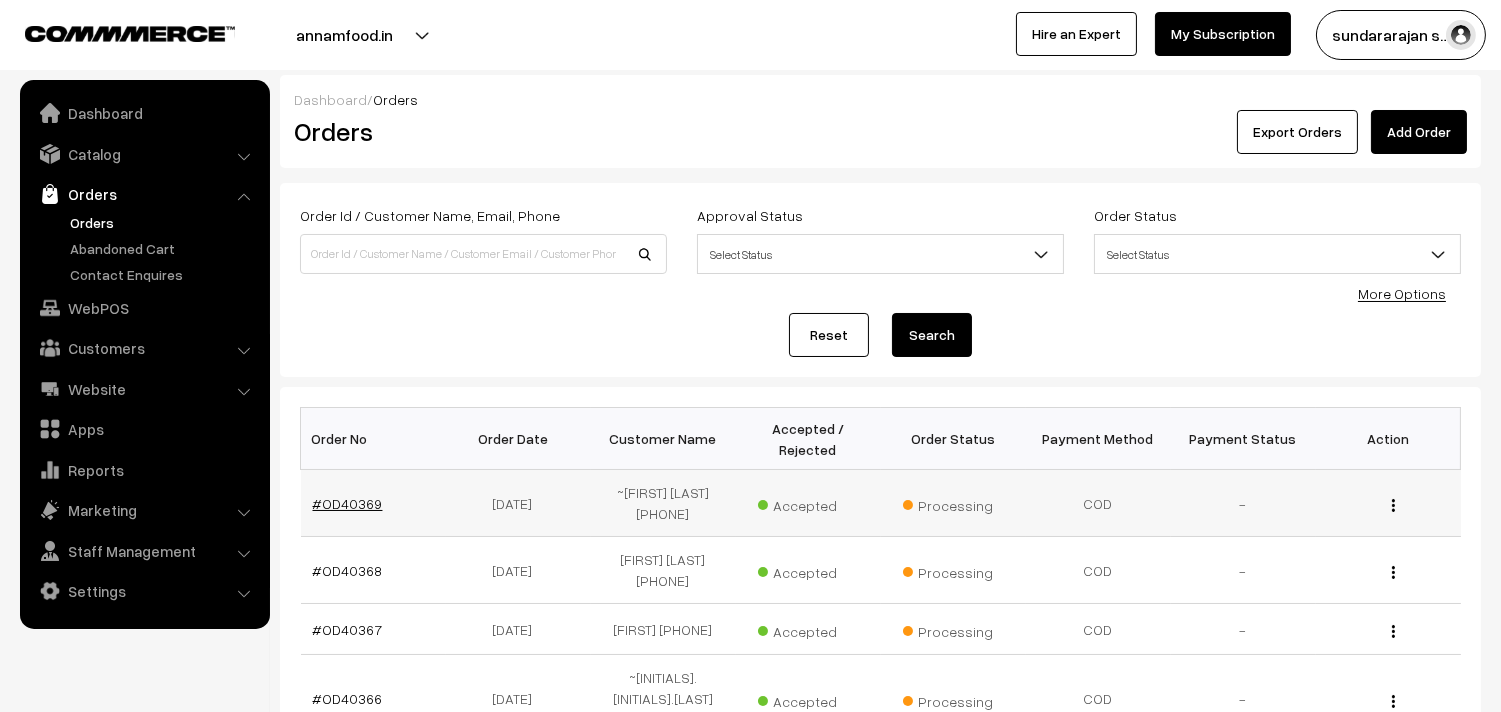 click on "#OD40369" at bounding box center [348, 503] 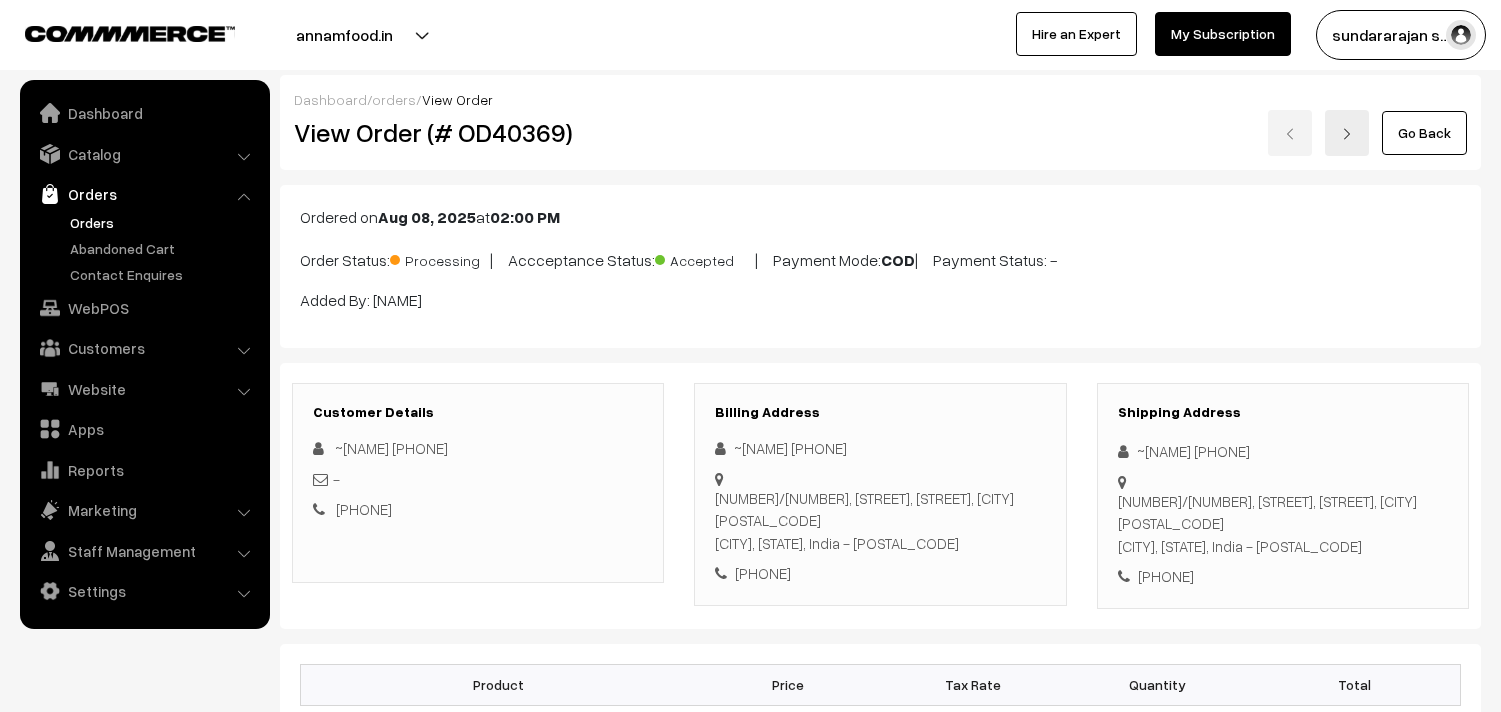 scroll, scrollTop: 0, scrollLeft: 0, axis: both 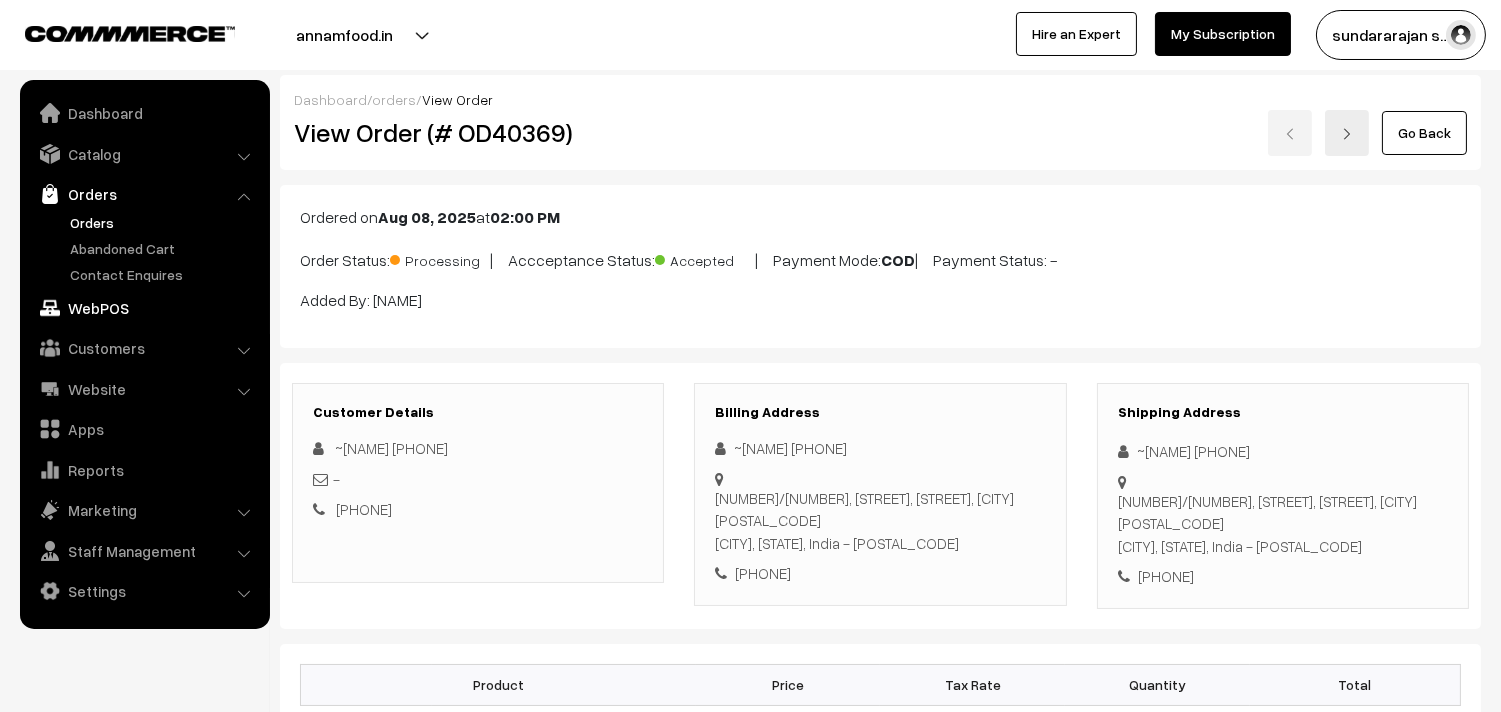 click on "WebPOS" at bounding box center [144, 308] 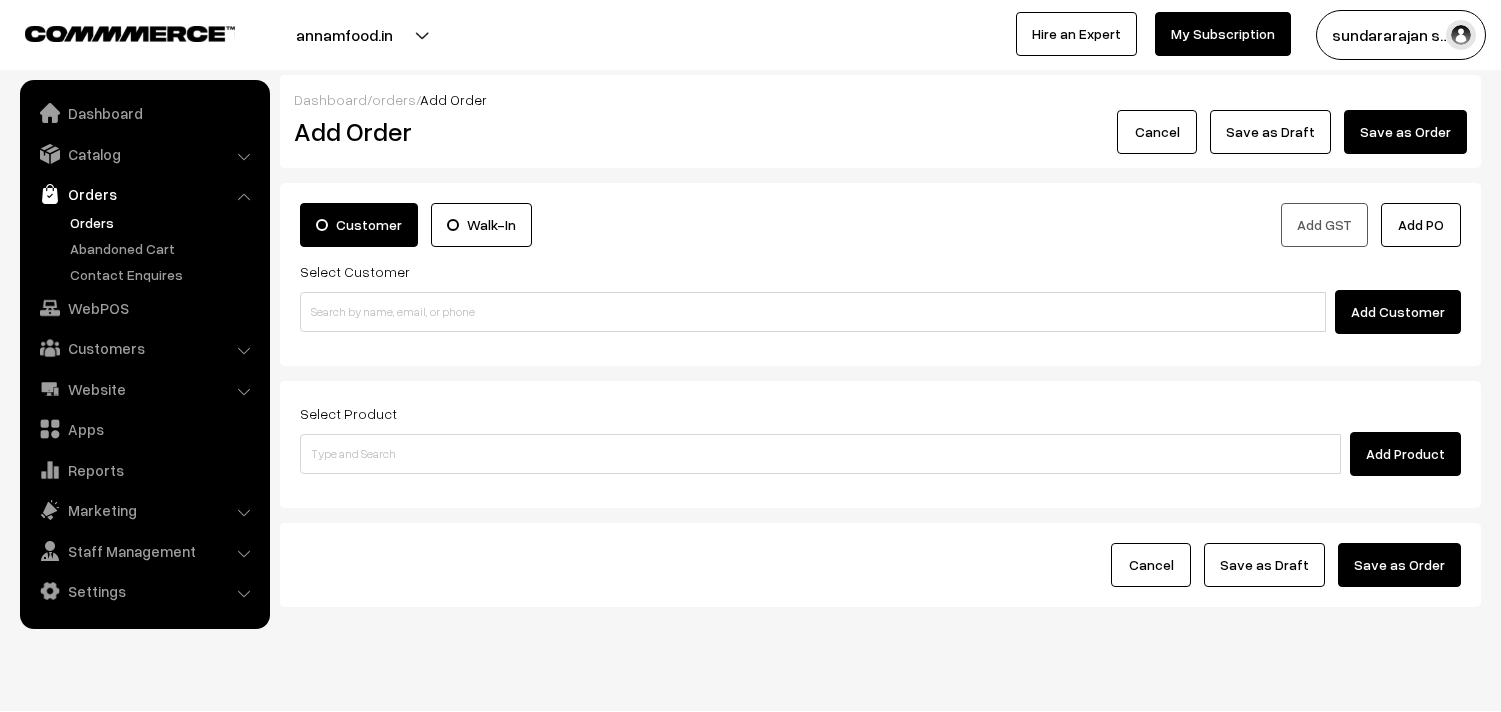 click at bounding box center [813, 312] 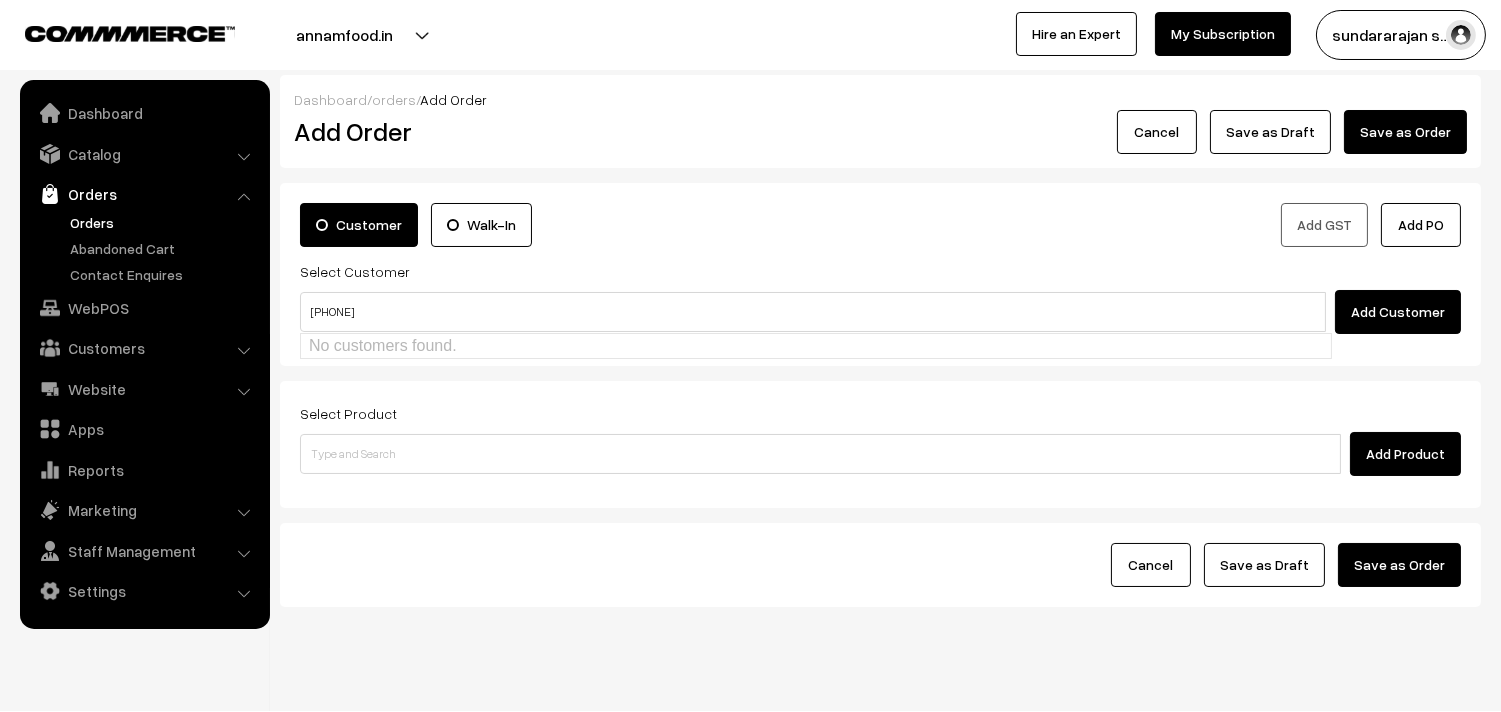 click on "[PHONE]" at bounding box center (813, 312) 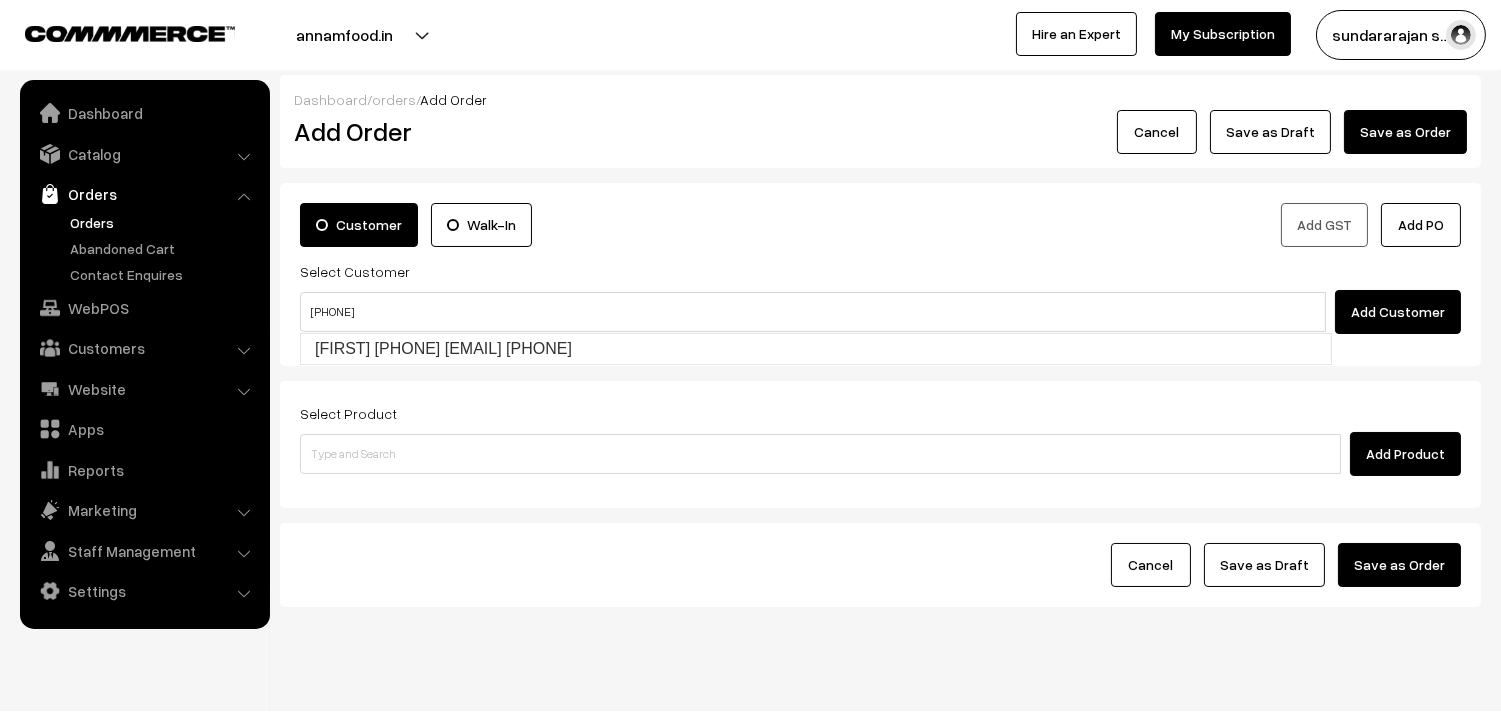 click on "Deepa 98412 45937  [test178@gmail.com] [9841245937]" at bounding box center [816, 349] 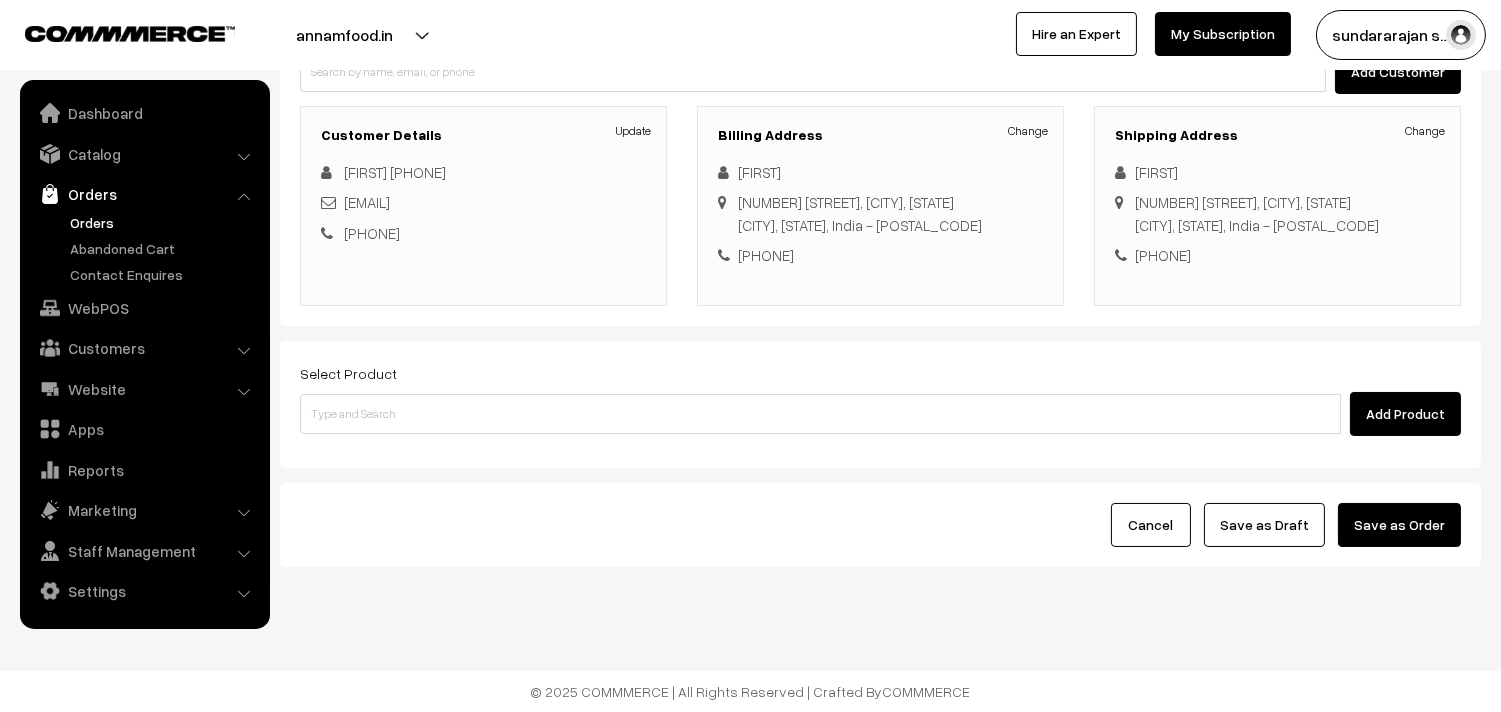 scroll, scrollTop: 272, scrollLeft: 0, axis: vertical 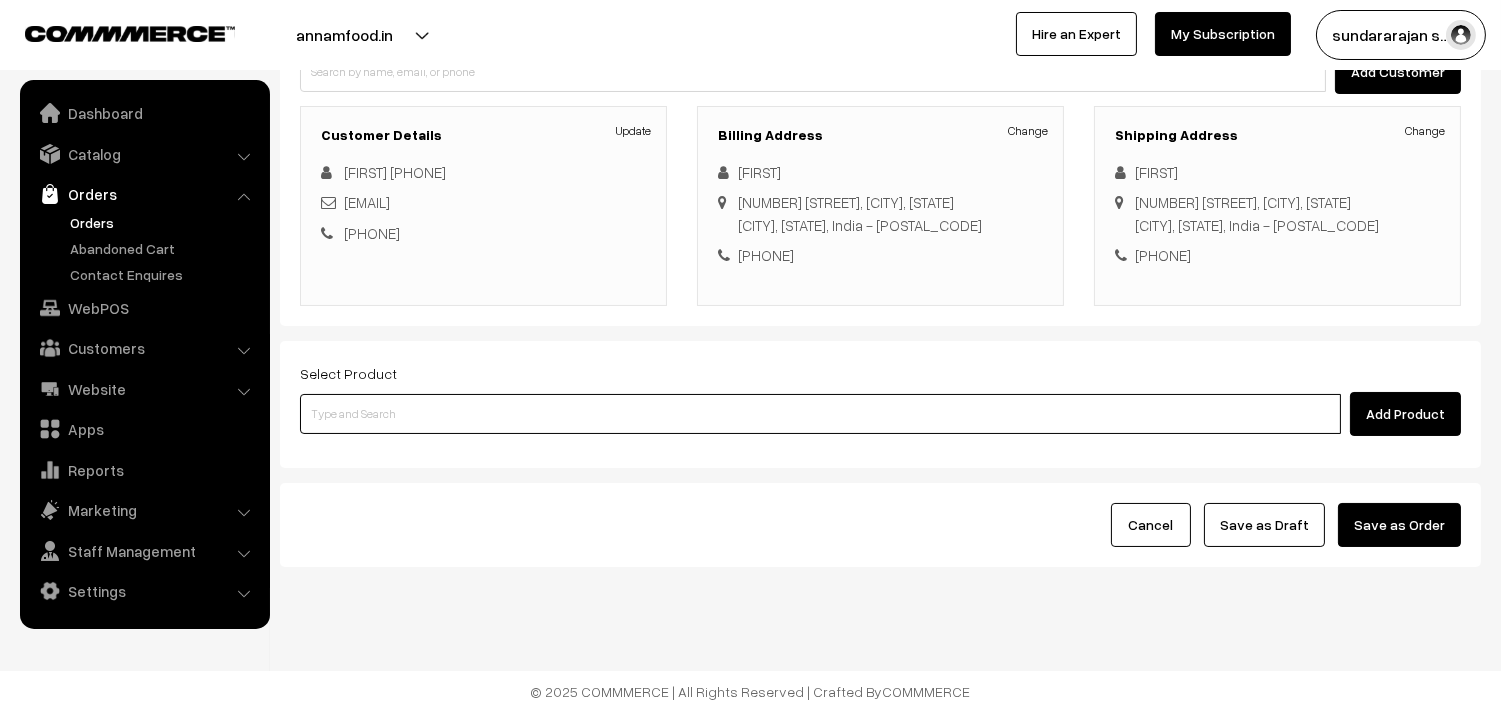 click at bounding box center (820, 414) 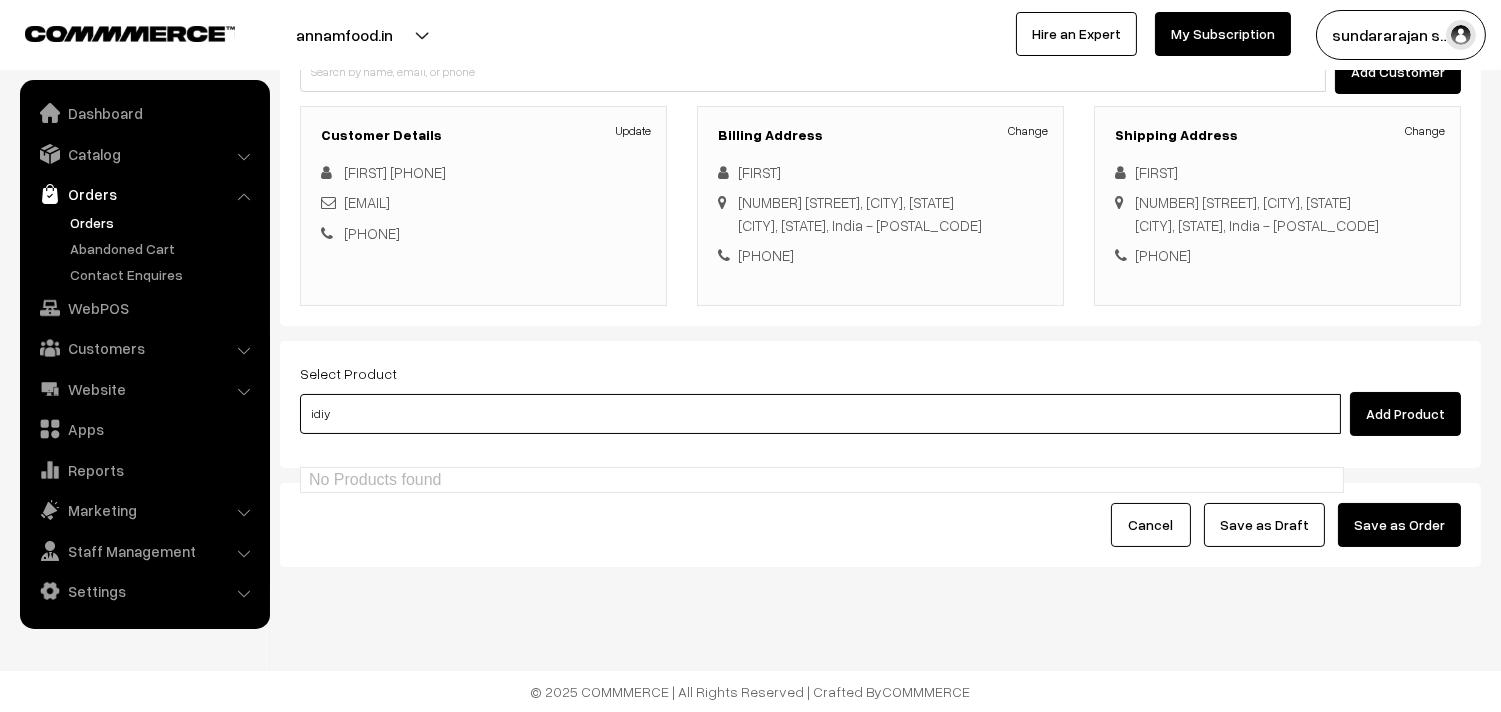type on "idiya" 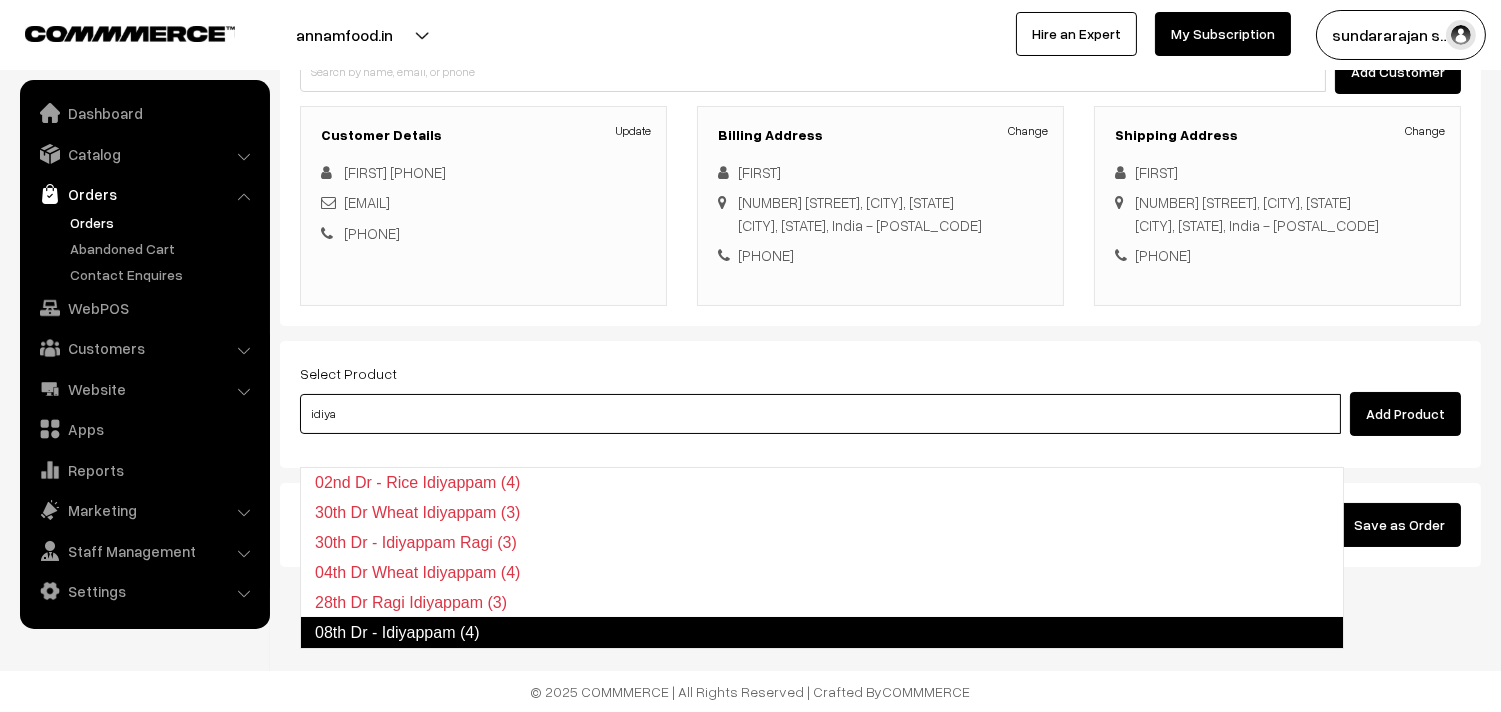 click on "08th Dr -   Idiyappam (4)" at bounding box center (822, 633) 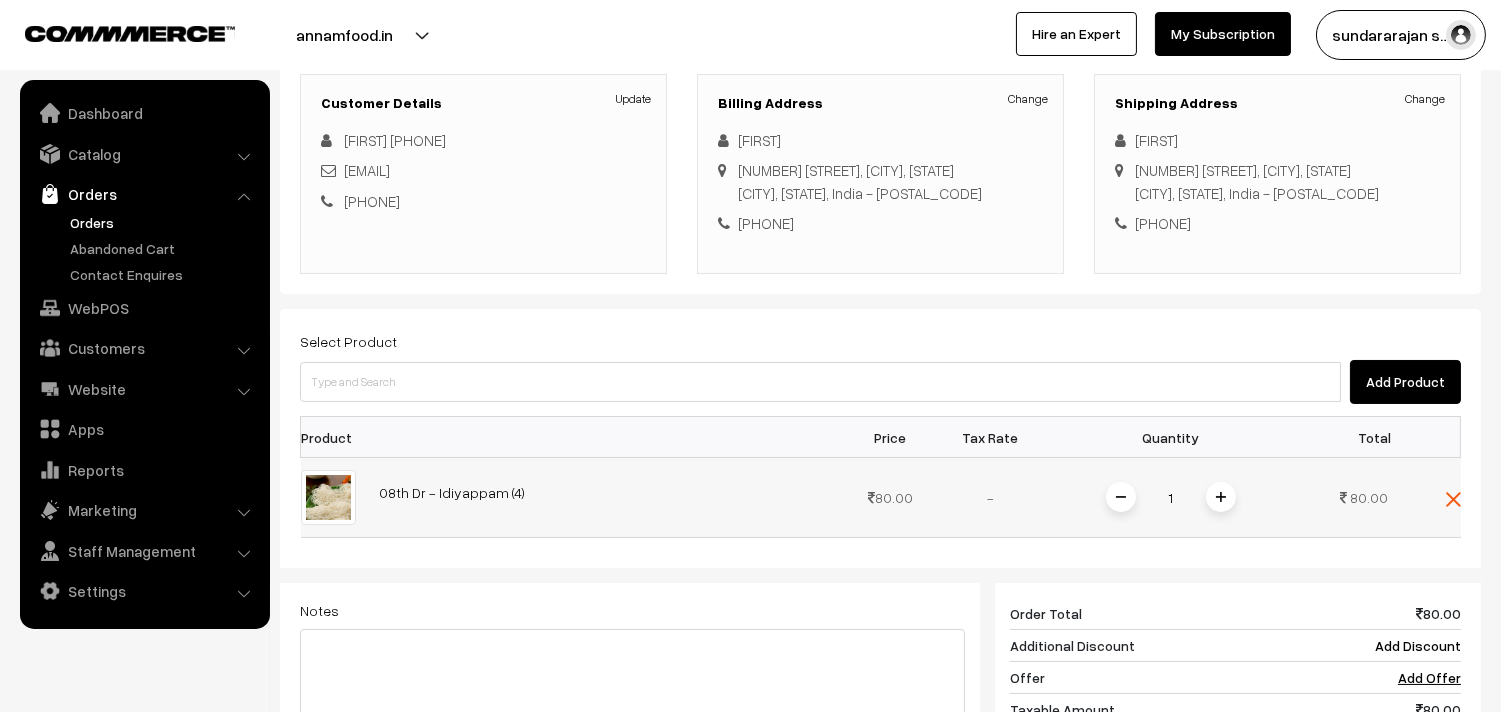 click at bounding box center [1221, 497] 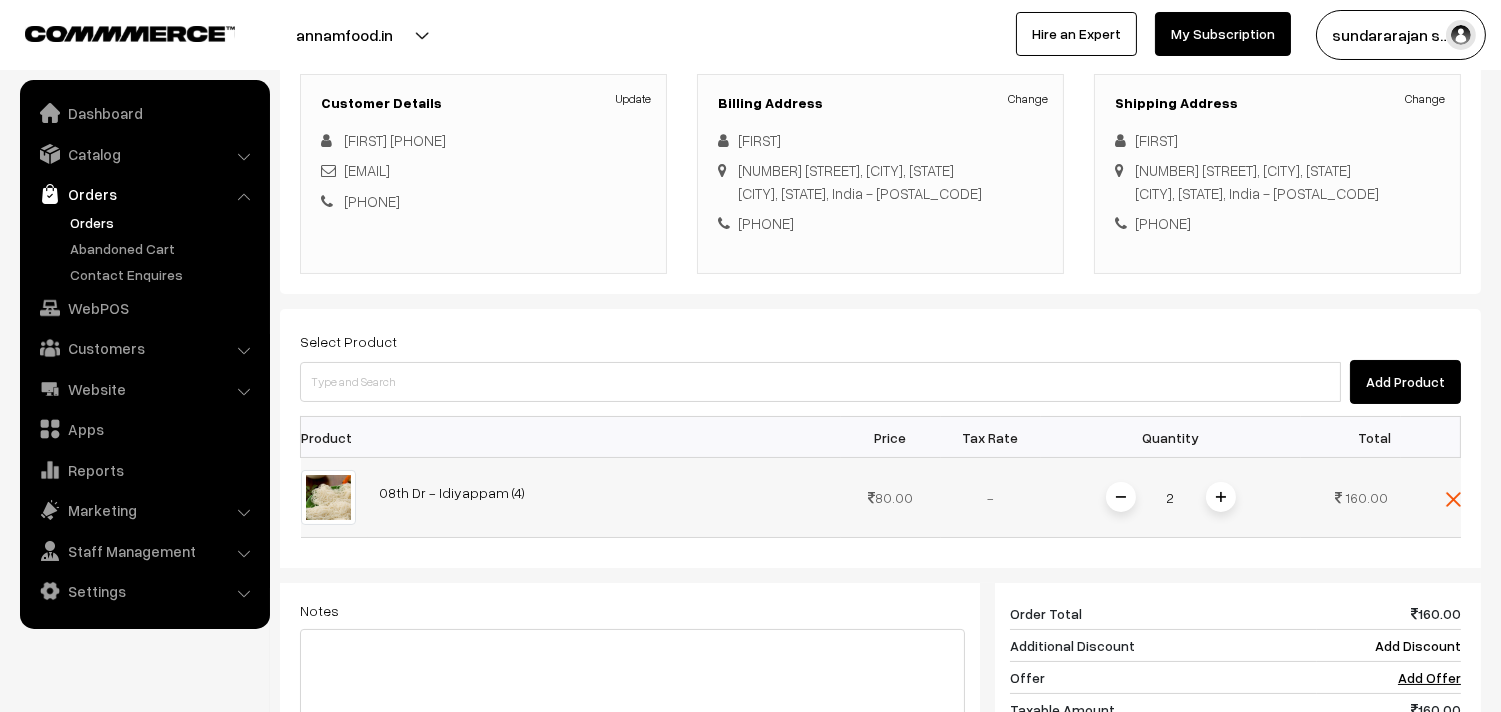click at bounding box center (1221, 497) 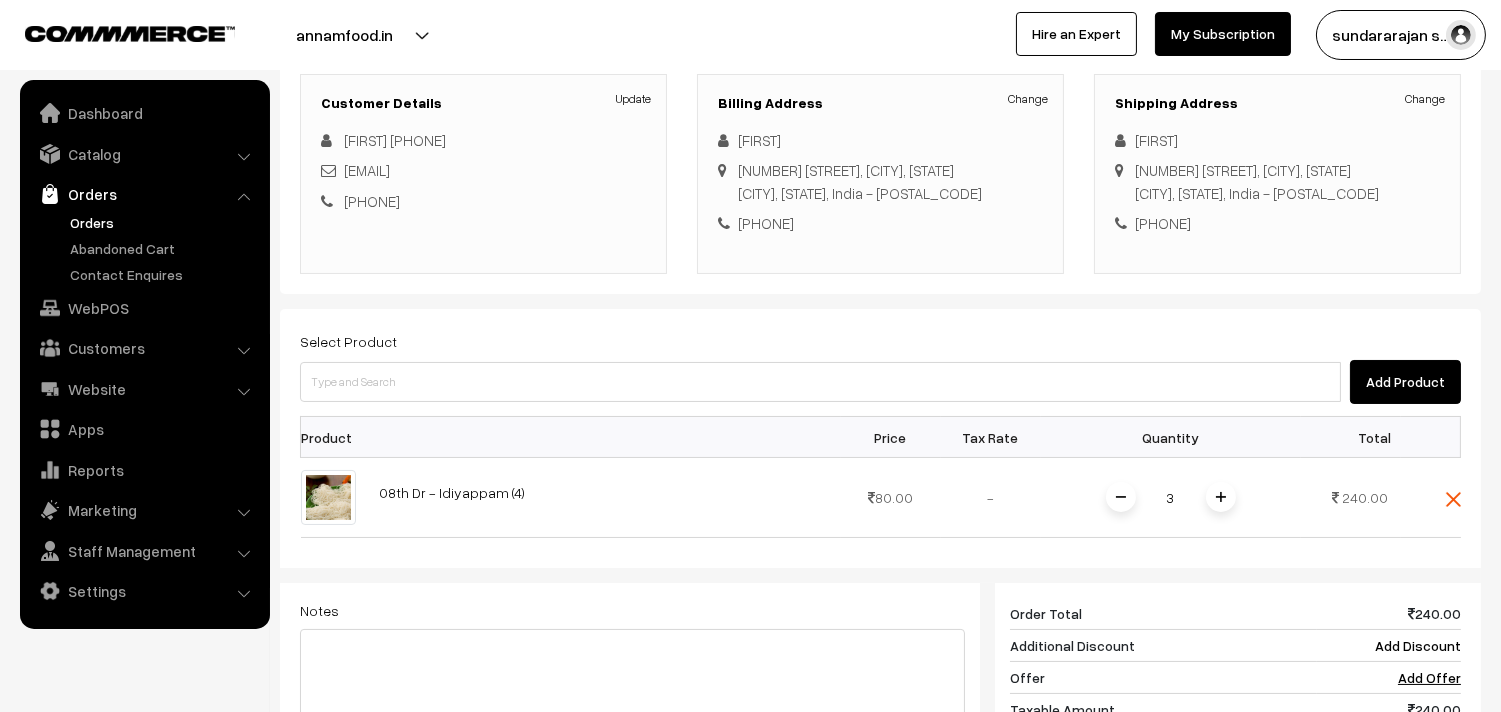 click on "Add Product" at bounding box center [880, 382] 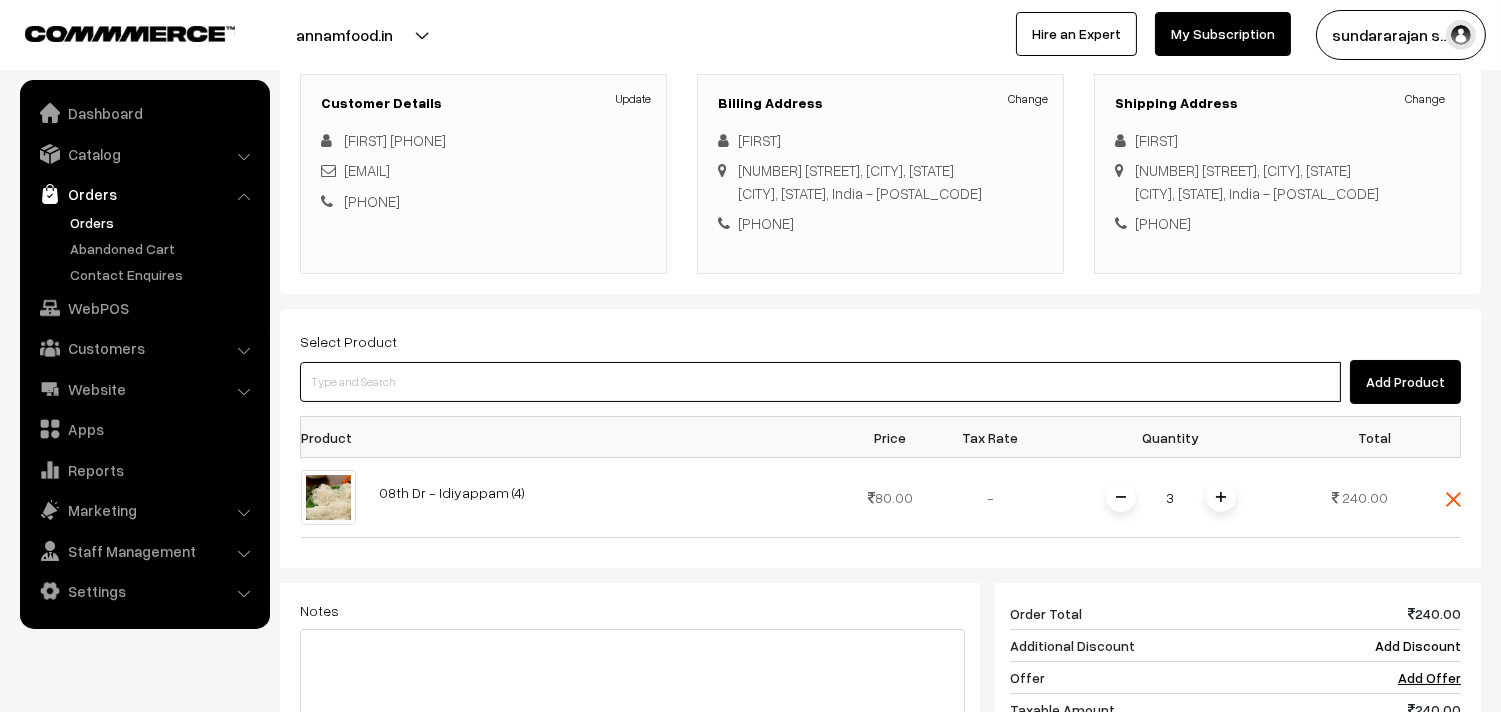 click at bounding box center (820, 382) 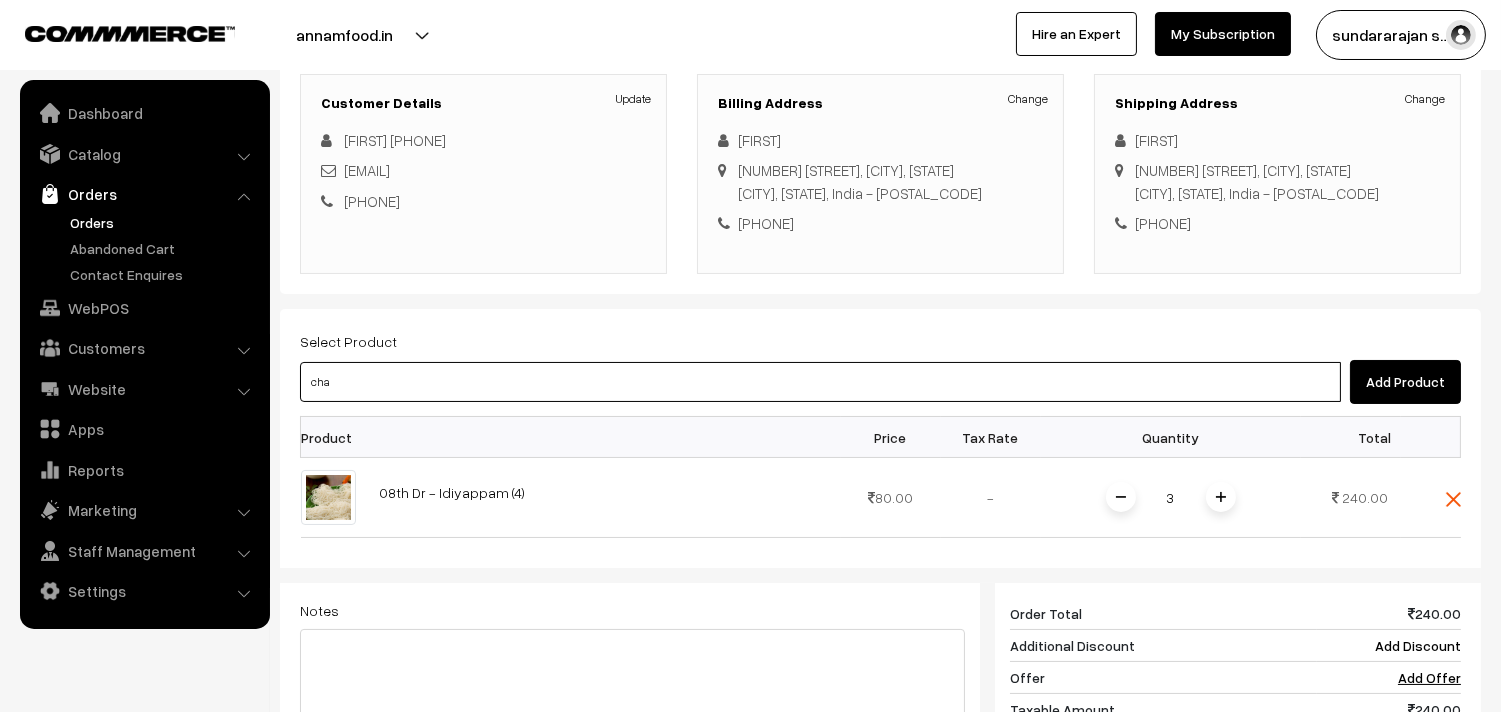 type on "chap" 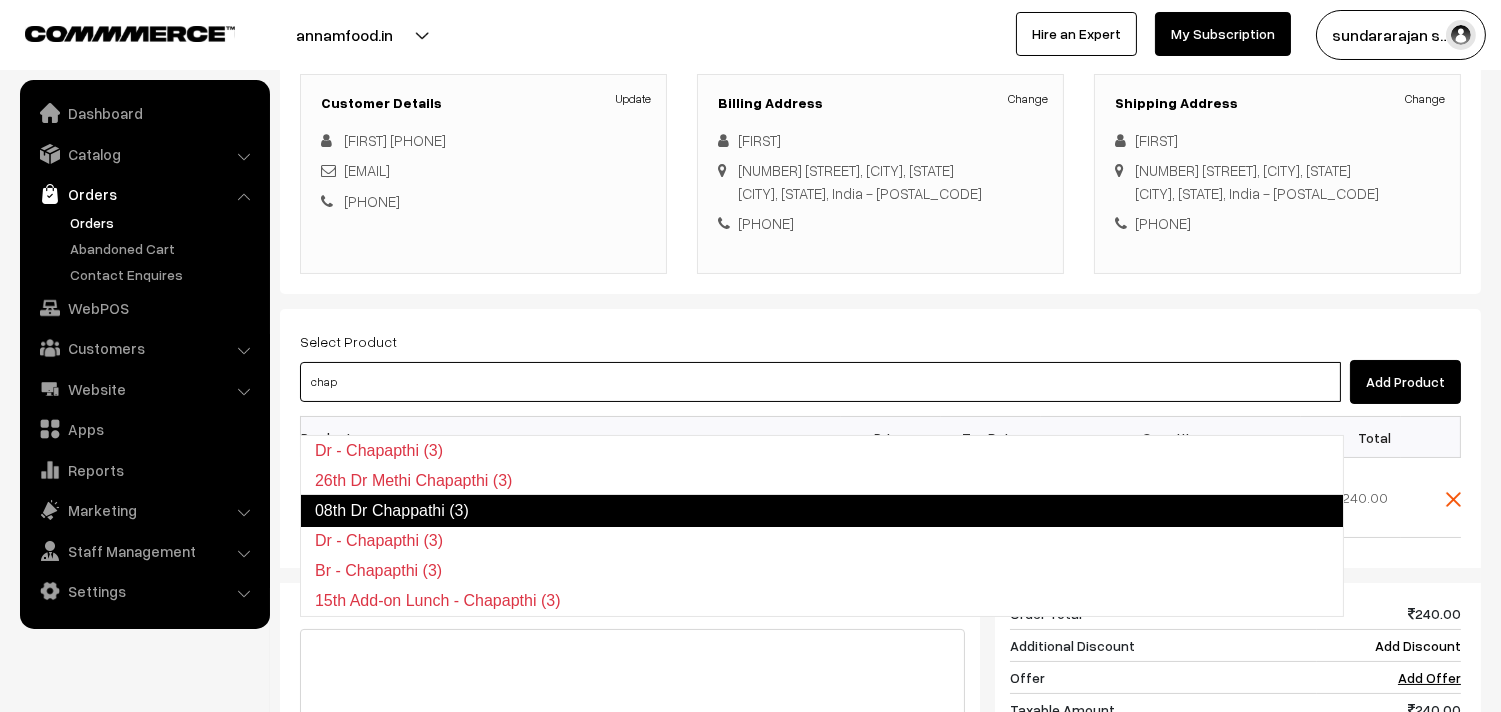 click on "08th Dr Chappathi (3)" at bounding box center (822, 511) 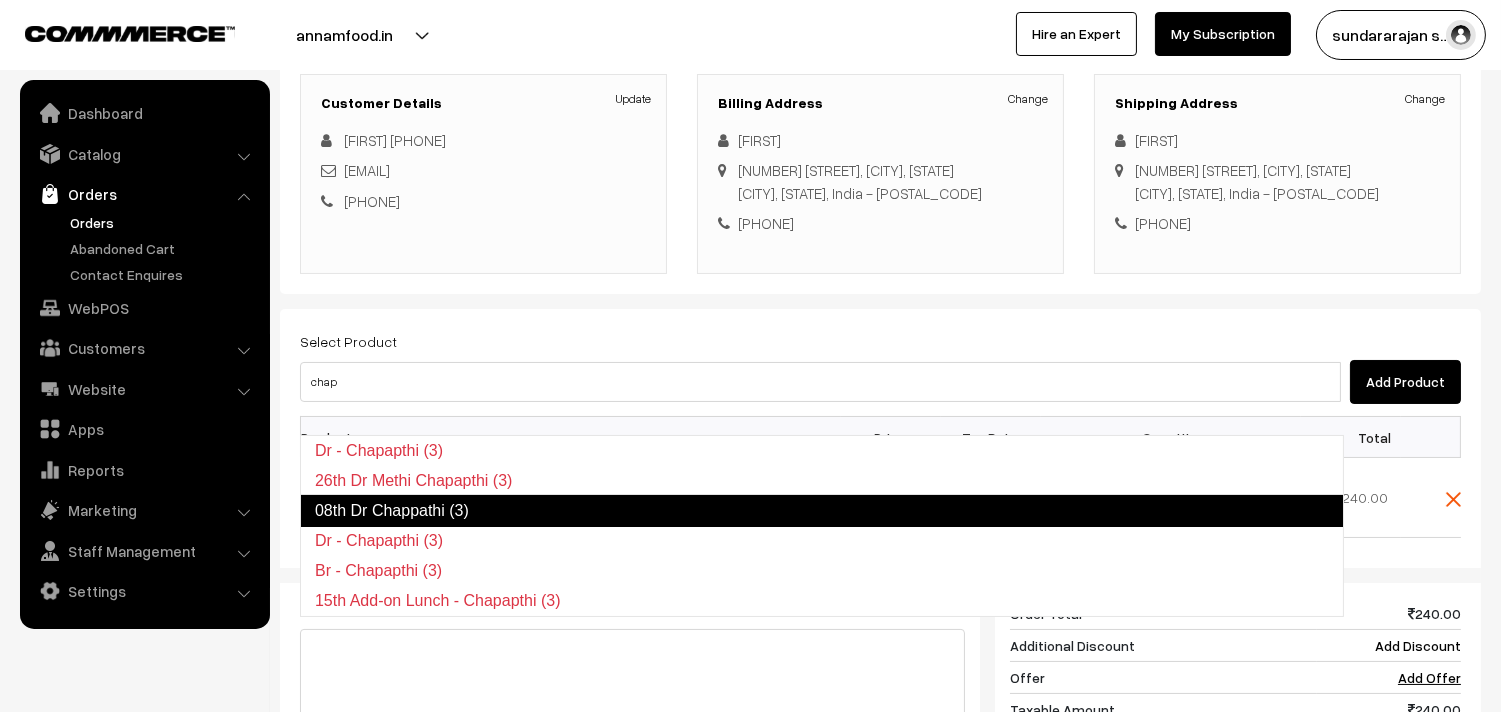 type 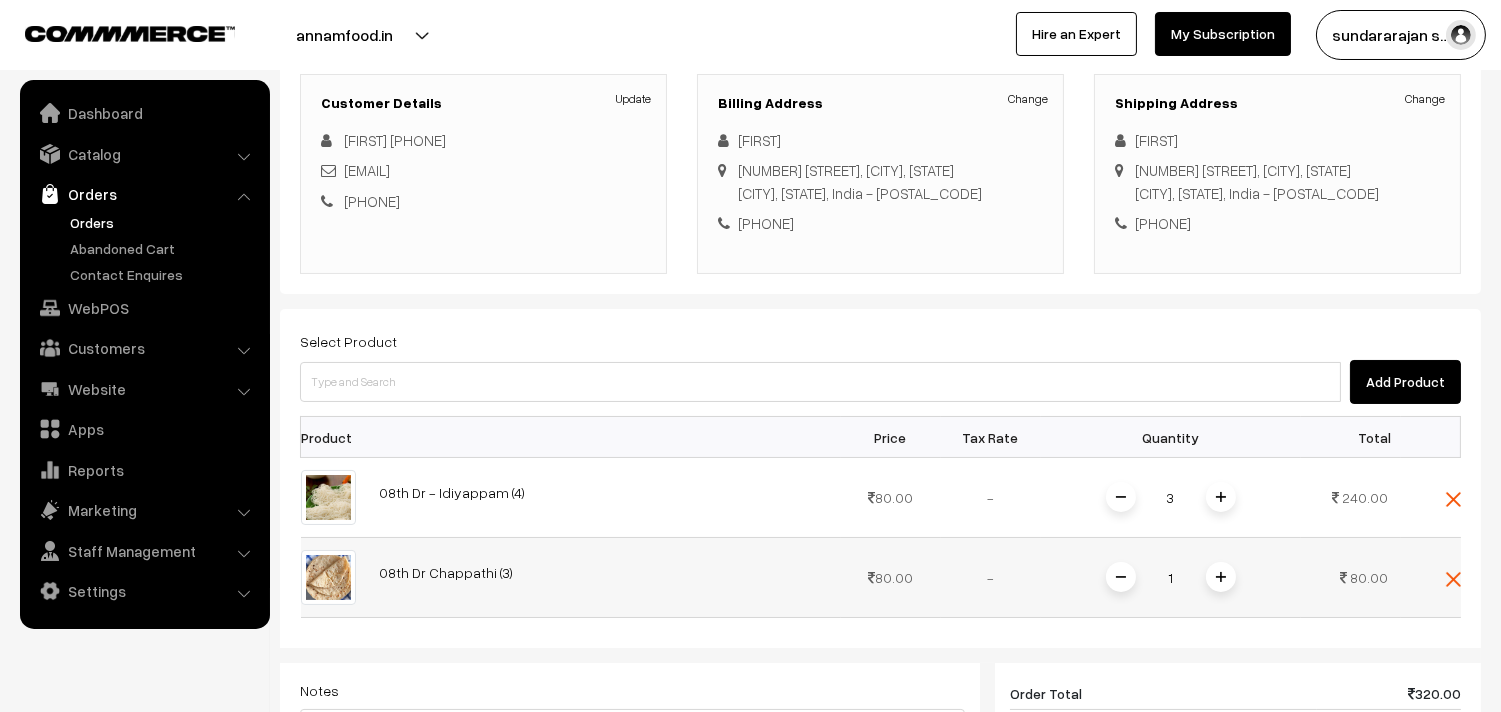click at bounding box center [1221, 577] 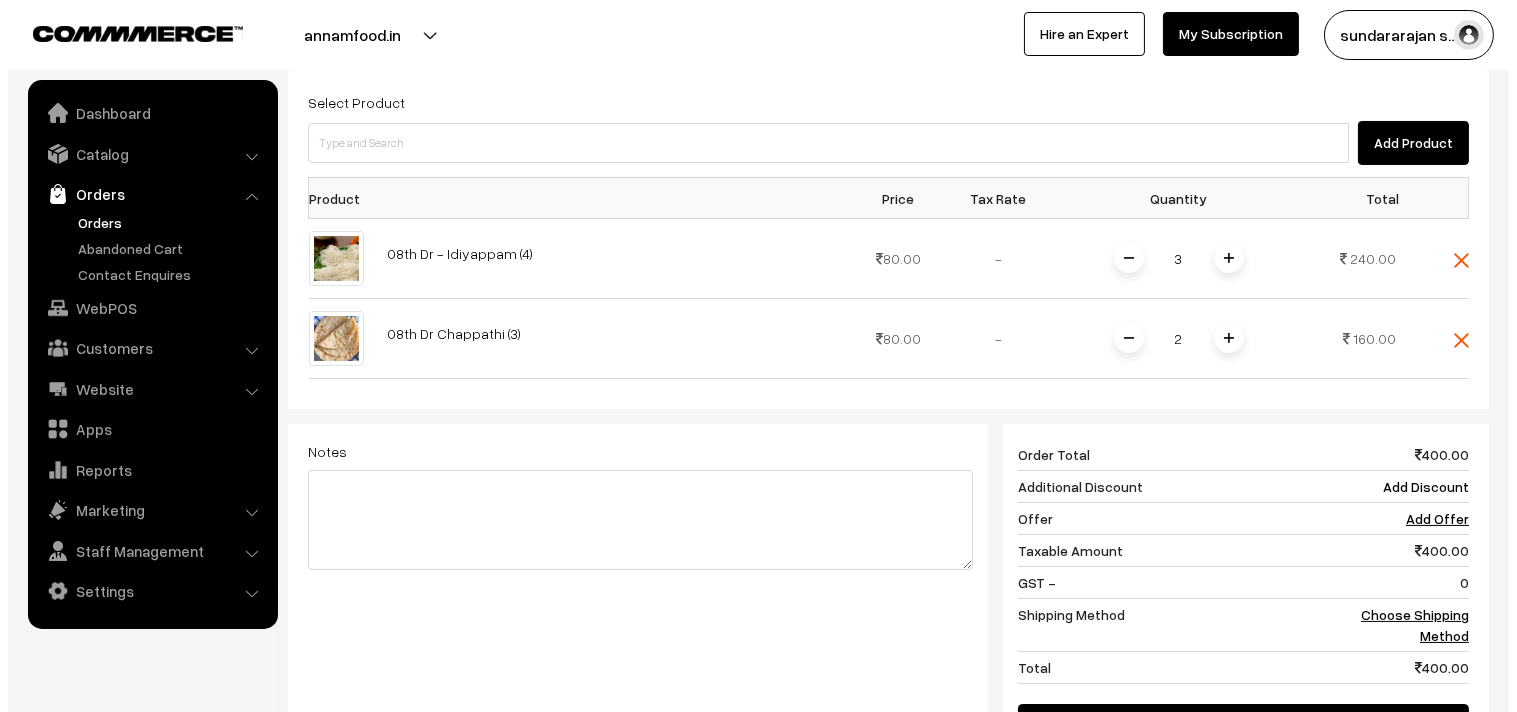scroll, scrollTop: 716, scrollLeft: 0, axis: vertical 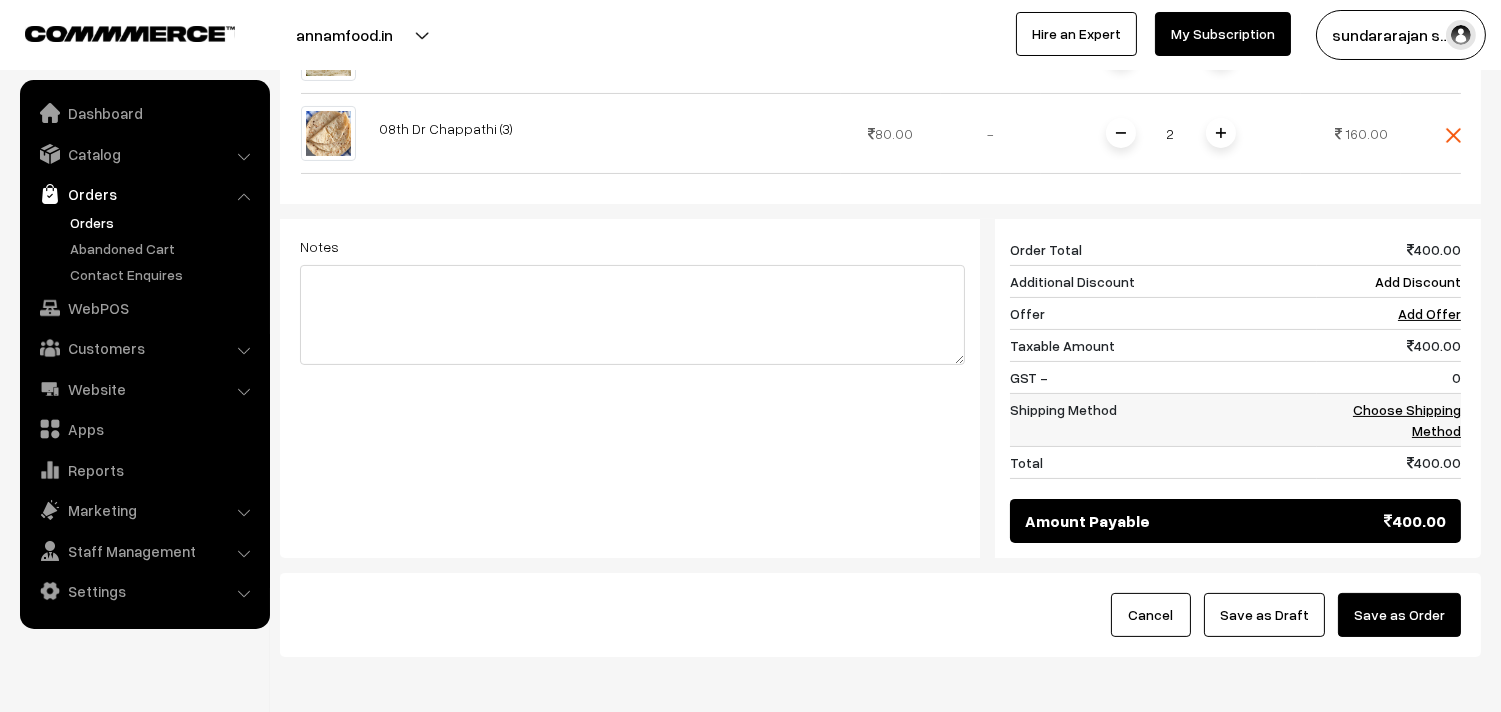 click on "Choose Shipping Method" at bounding box center [1407, 420] 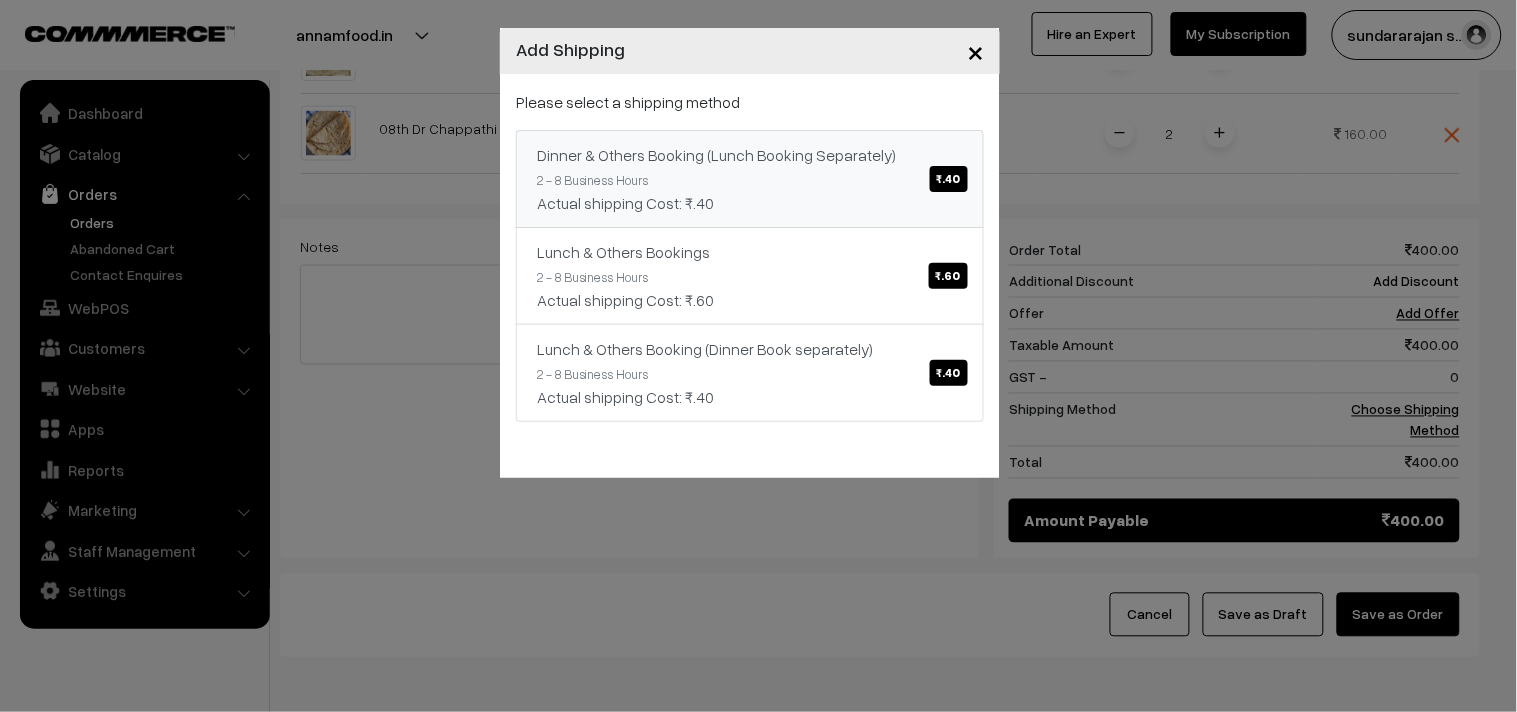 click on "₹.40" at bounding box center [949, 179] 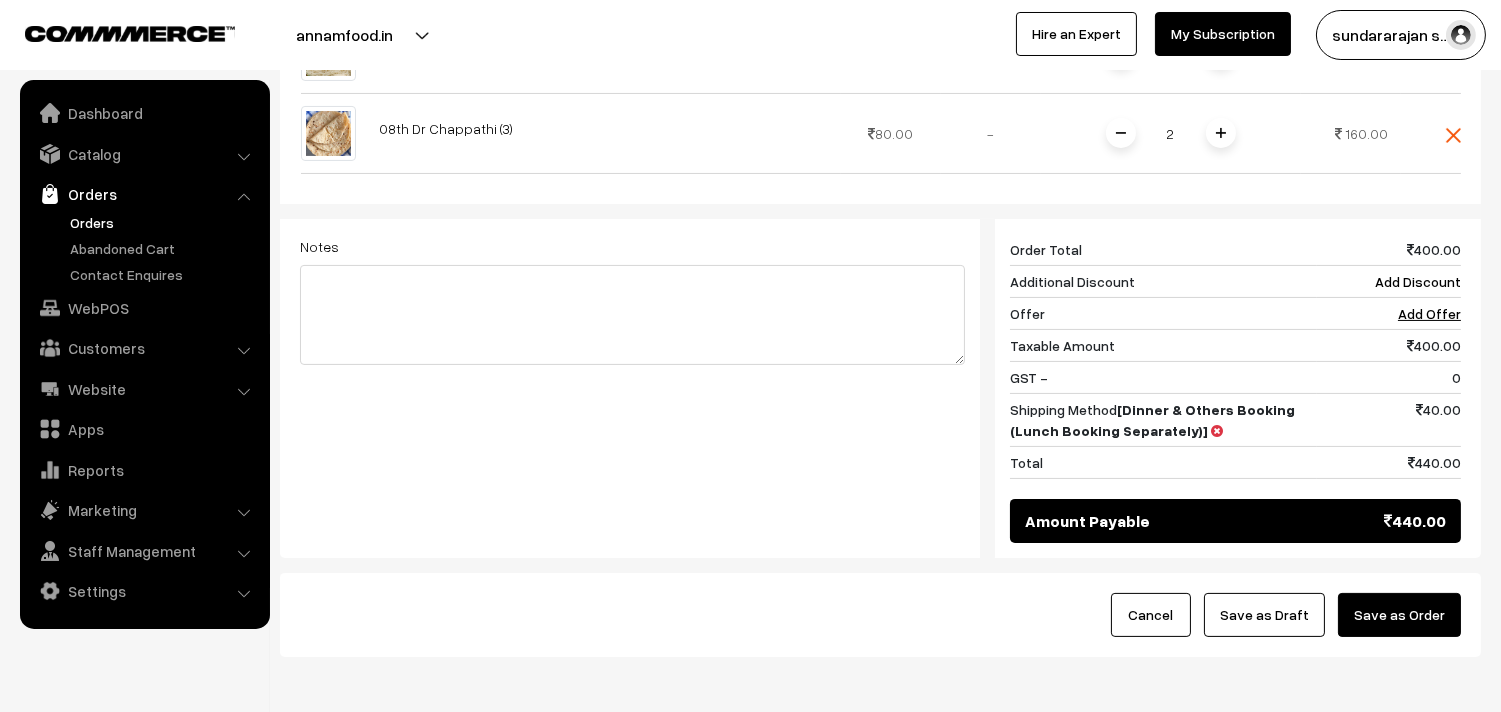 click on "Save as Order" at bounding box center (1399, 615) 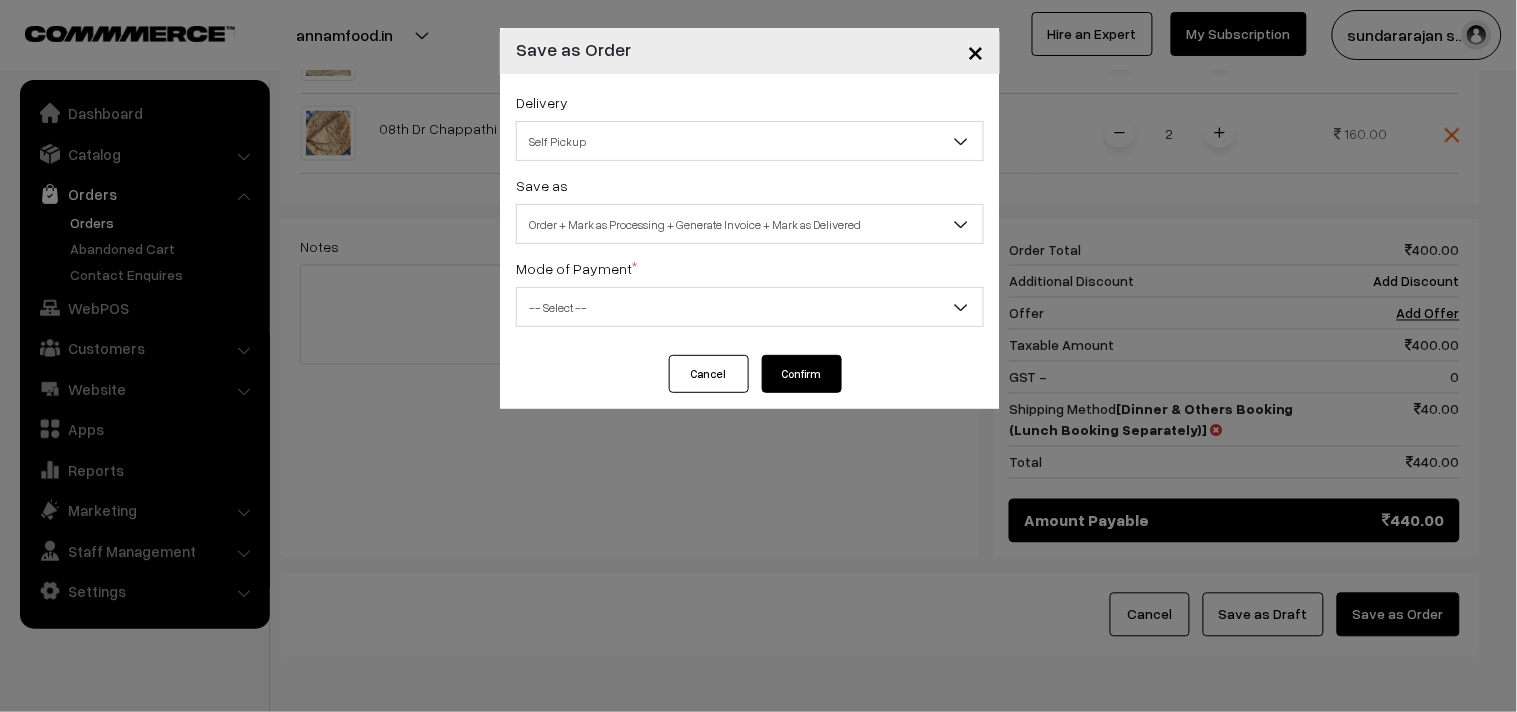 click on "Self Pickup" at bounding box center (750, 141) 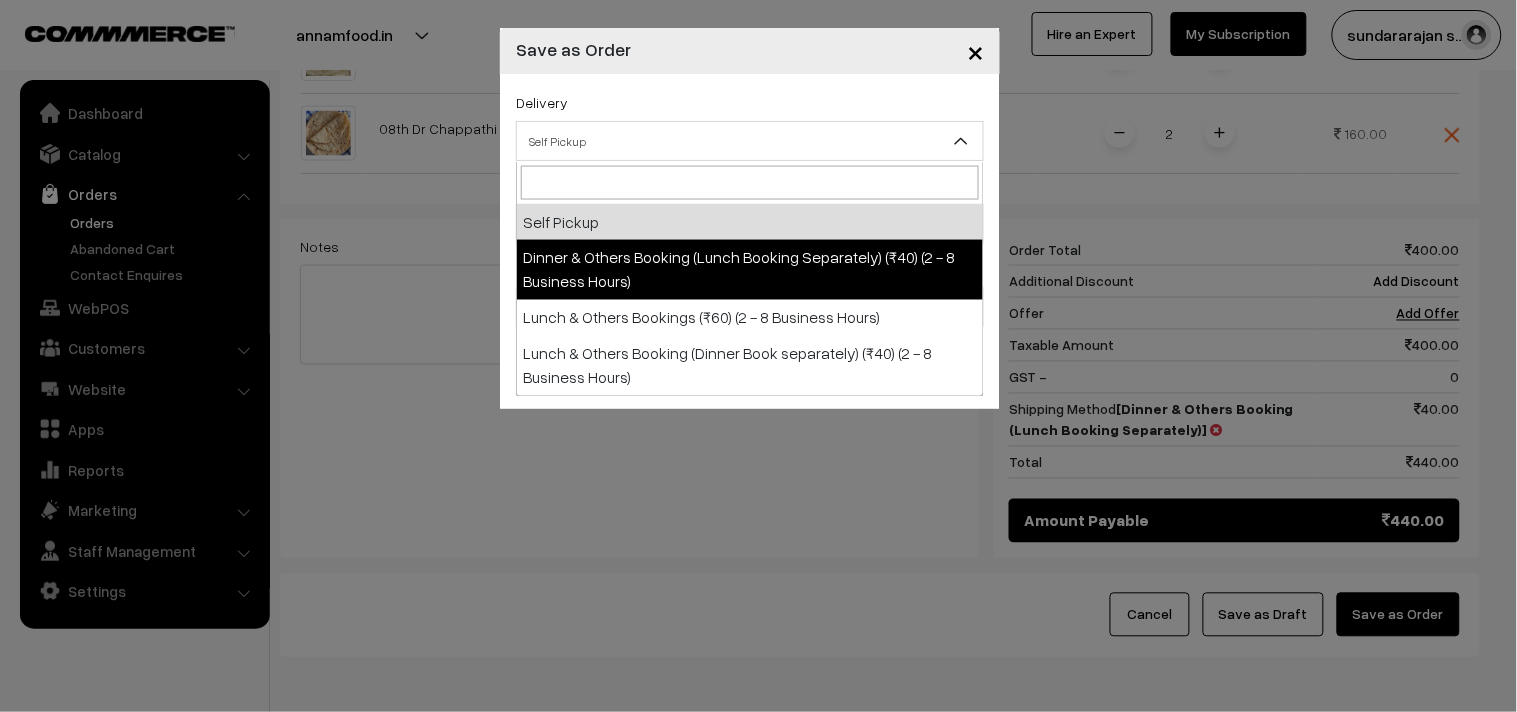 select on "DOB1" 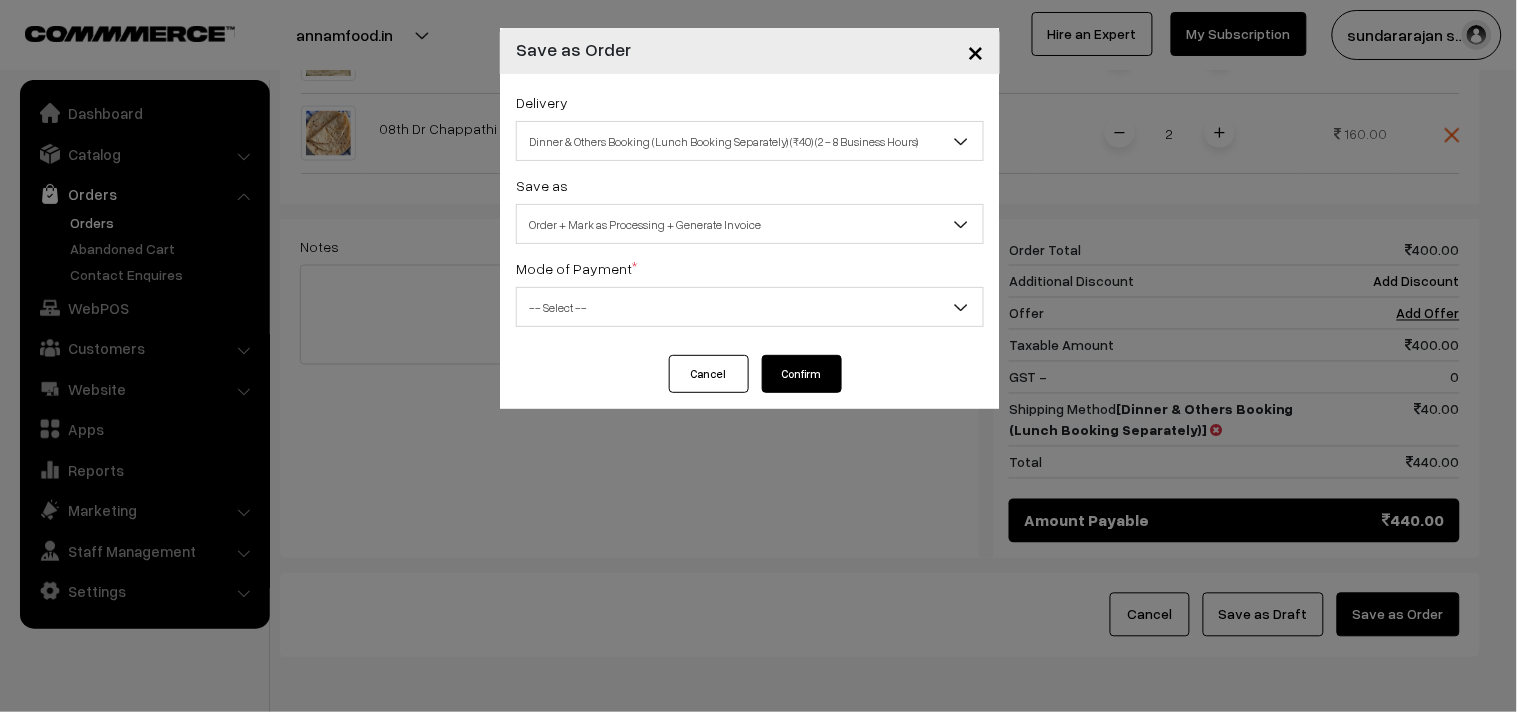 click on "Order + Mark as Processing + Generate Invoice" at bounding box center [750, 224] 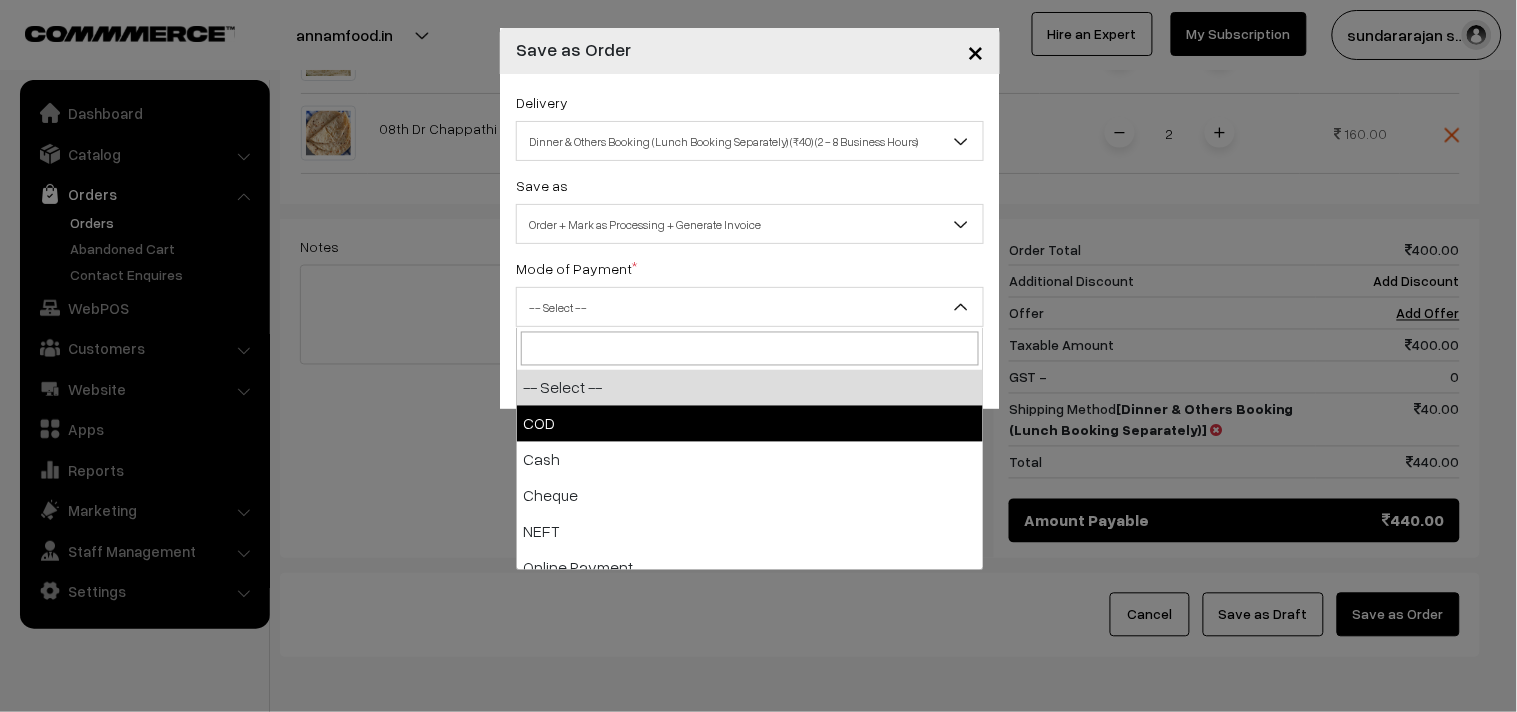 select on "1" 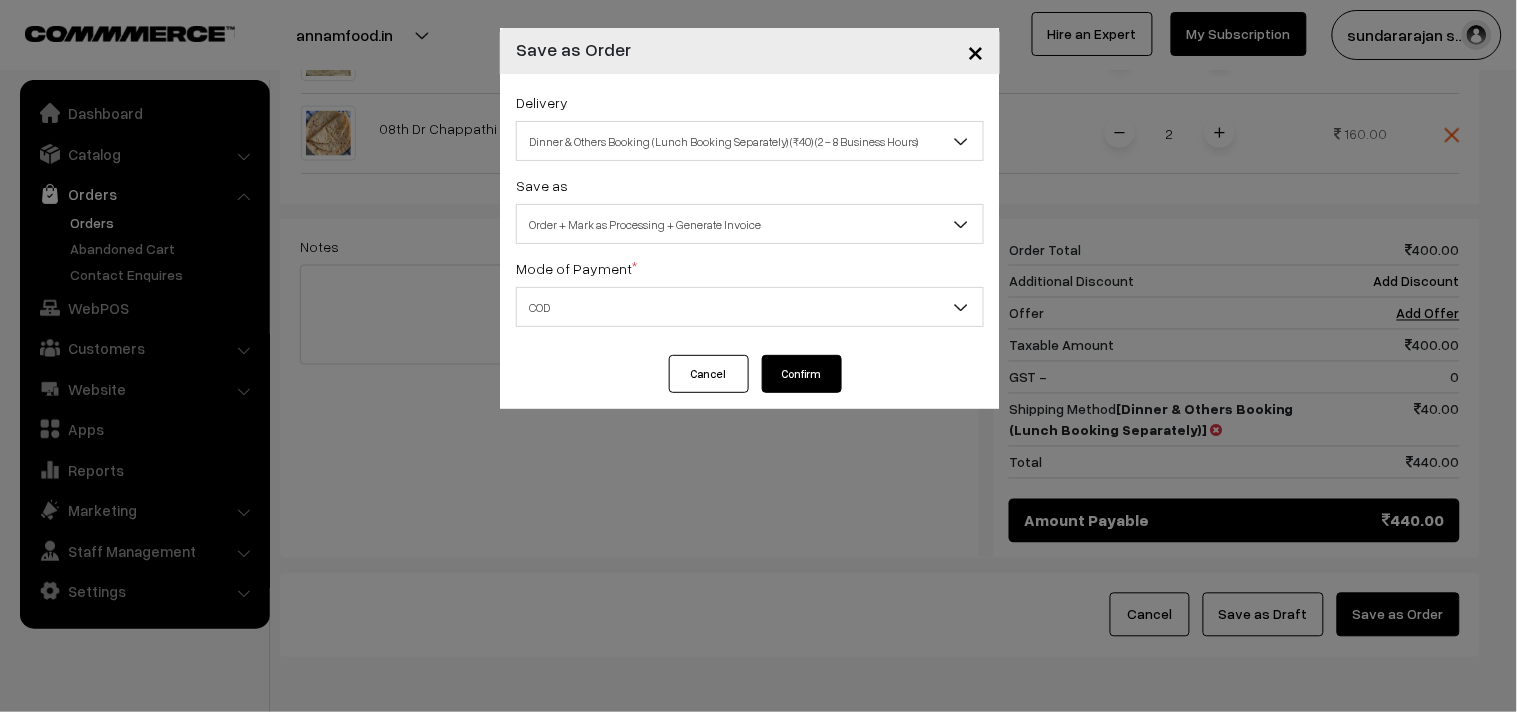 click on "Confirm" at bounding box center (802, 374) 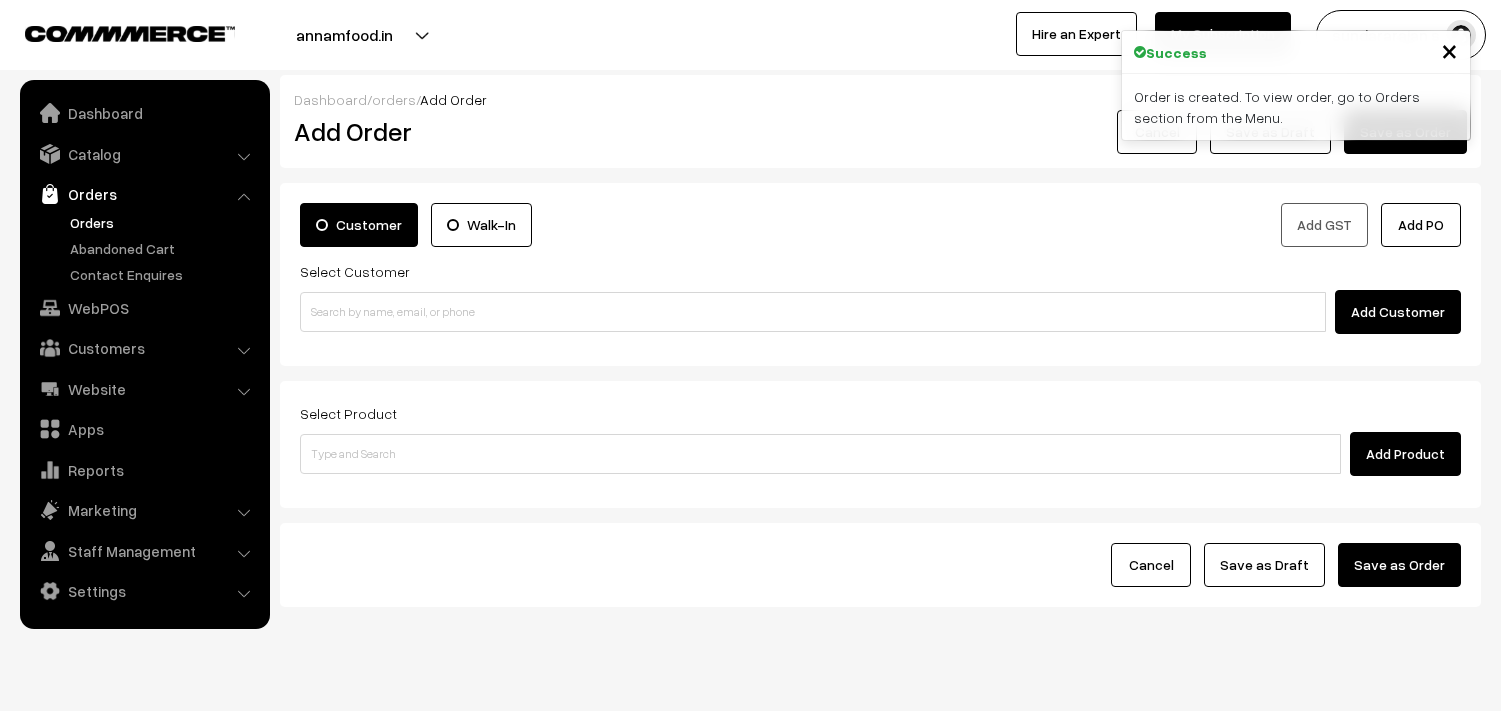 scroll, scrollTop: 0, scrollLeft: 0, axis: both 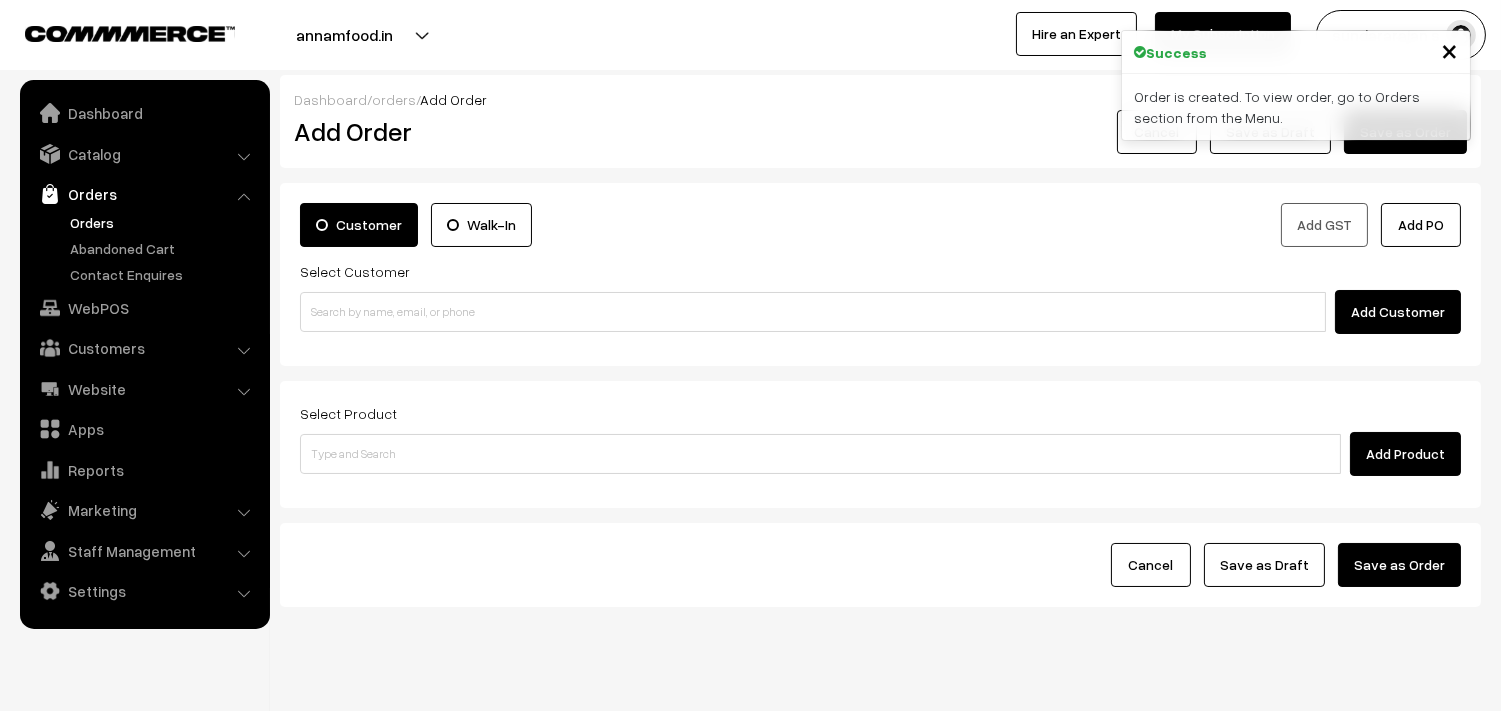 click on "Orders" at bounding box center [164, 222] 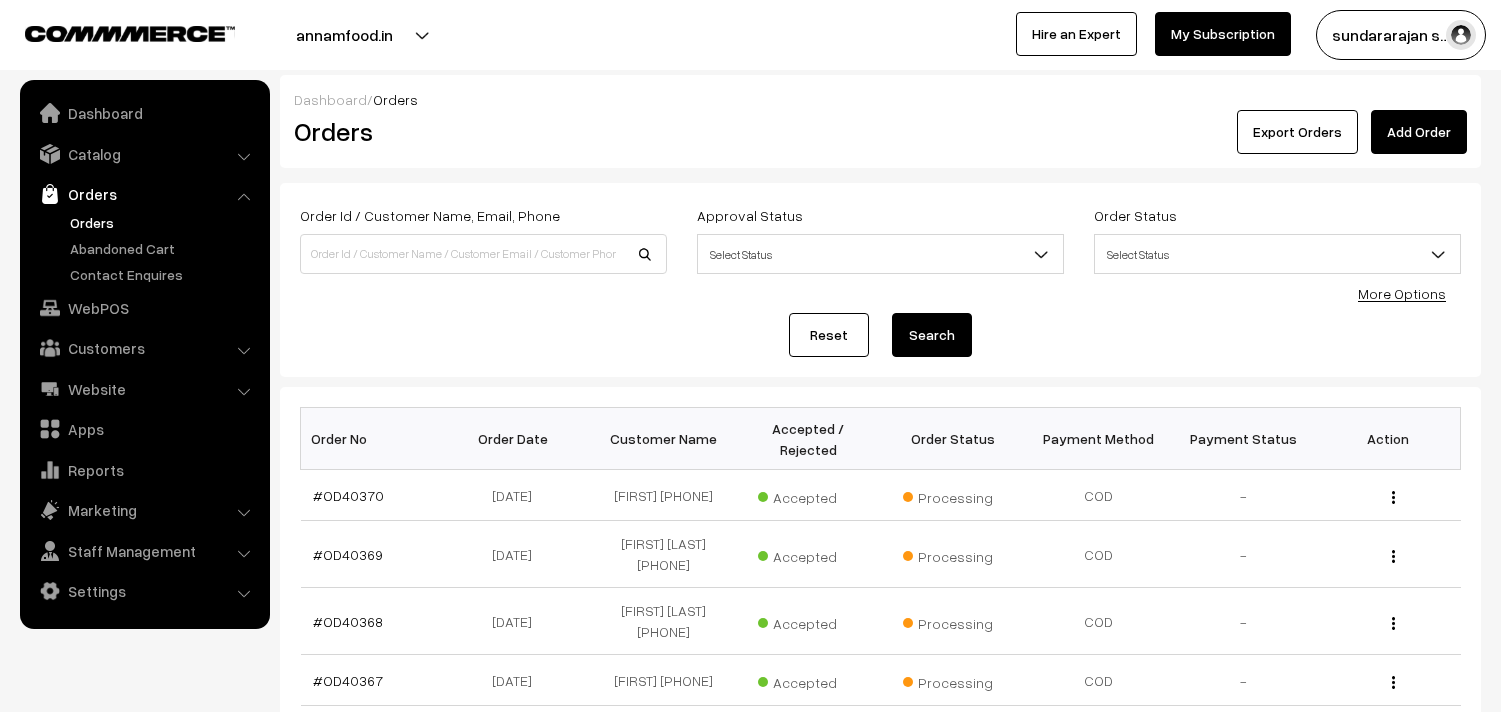 scroll, scrollTop: 0, scrollLeft: 0, axis: both 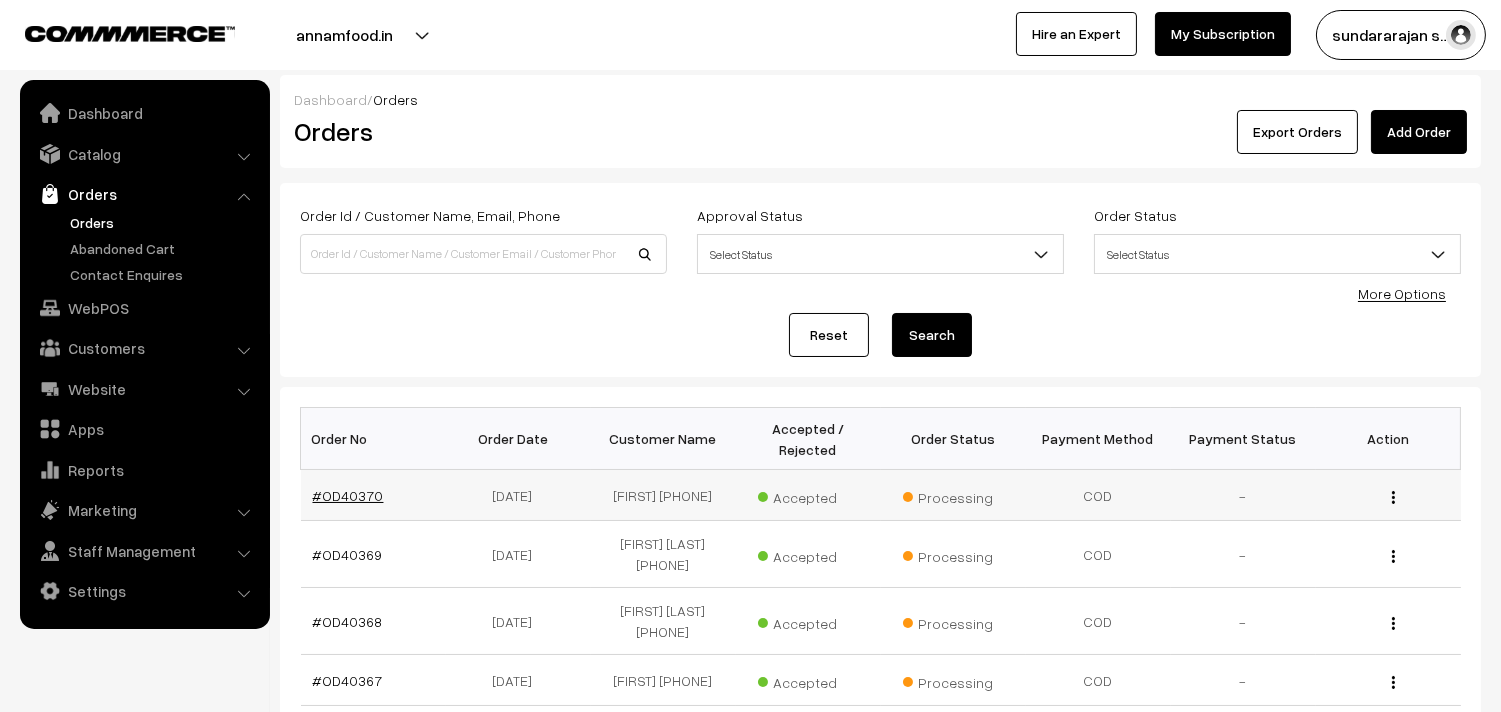 click on "#OD40370" at bounding box center [348, 495] 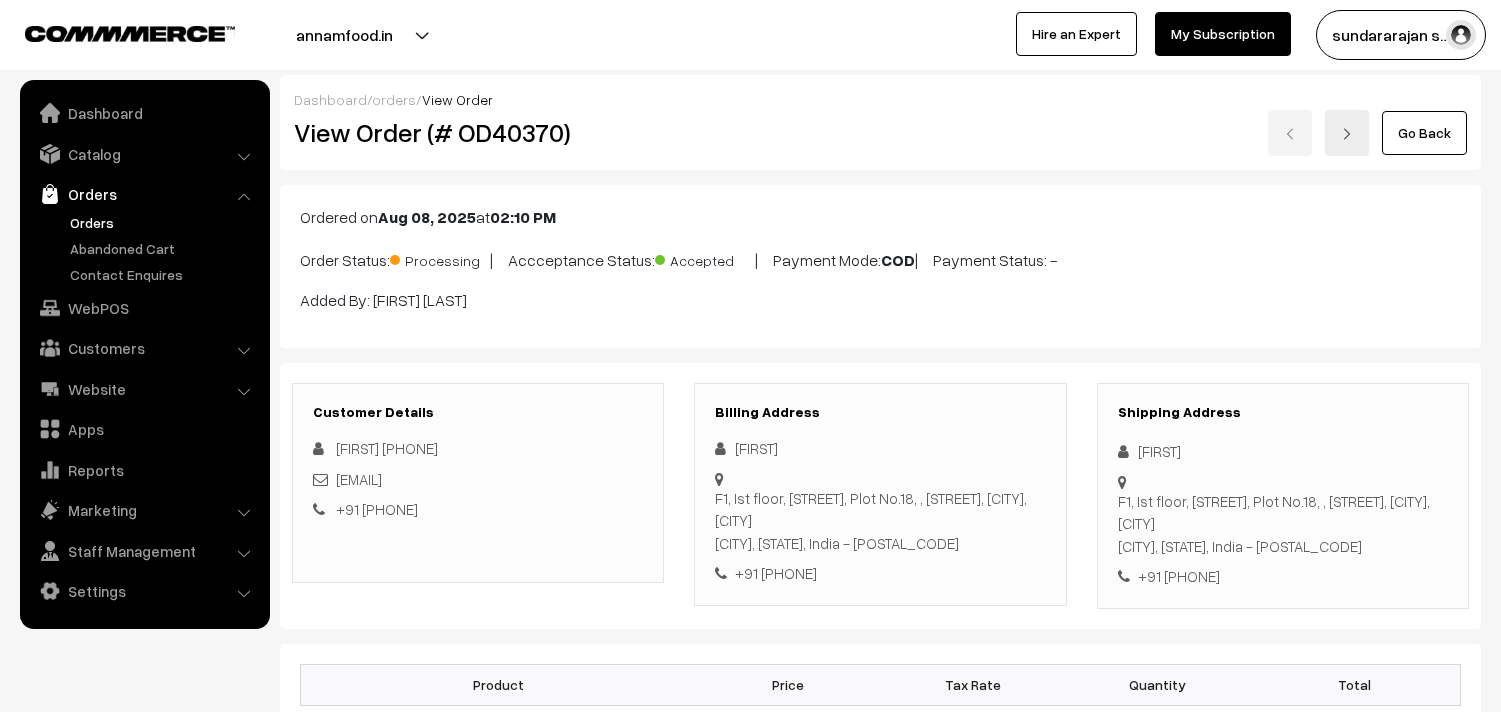 scroll, scrollTop: 0, scrollLeft: 0, axis: both 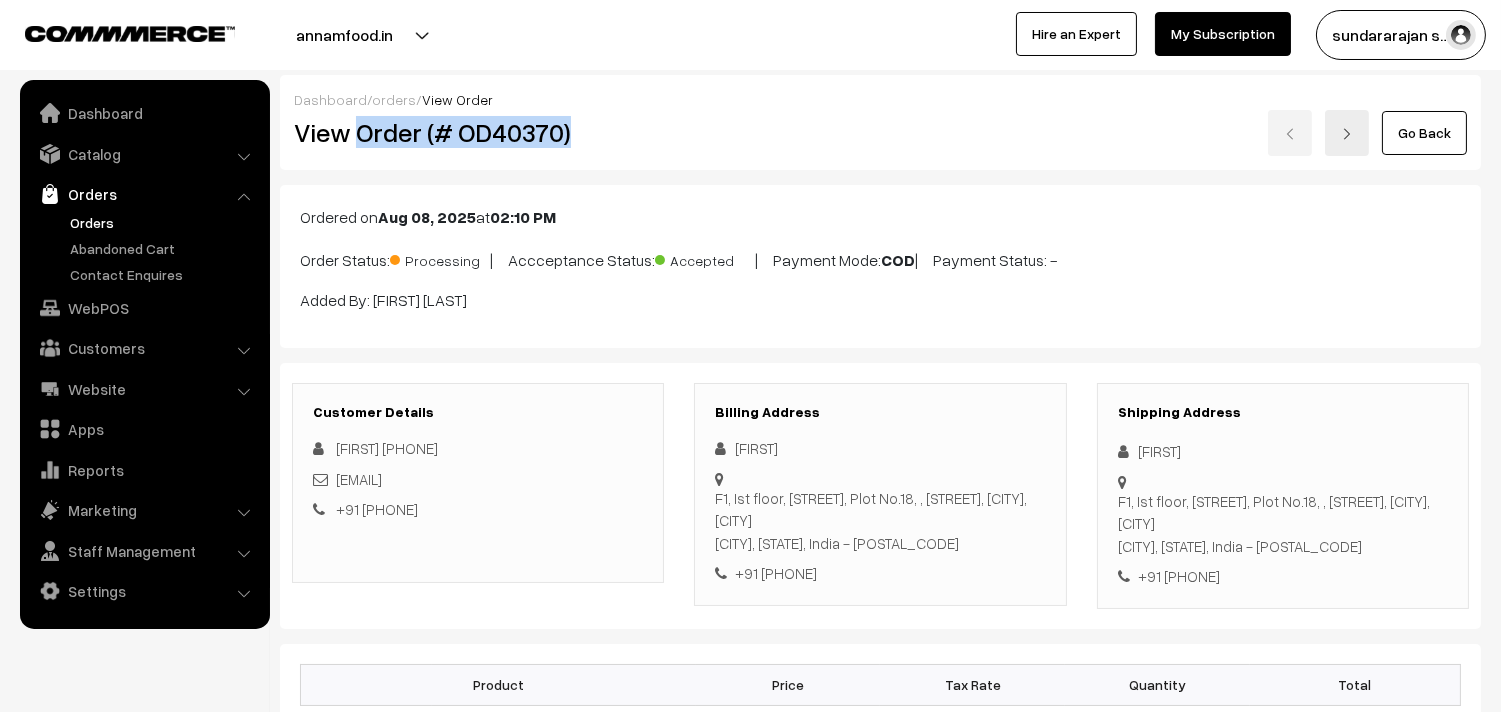 drag, startPoint x: 357, startPoint y: 128, endPoint x: 588, endPoint y: 116, distance: 231.31148 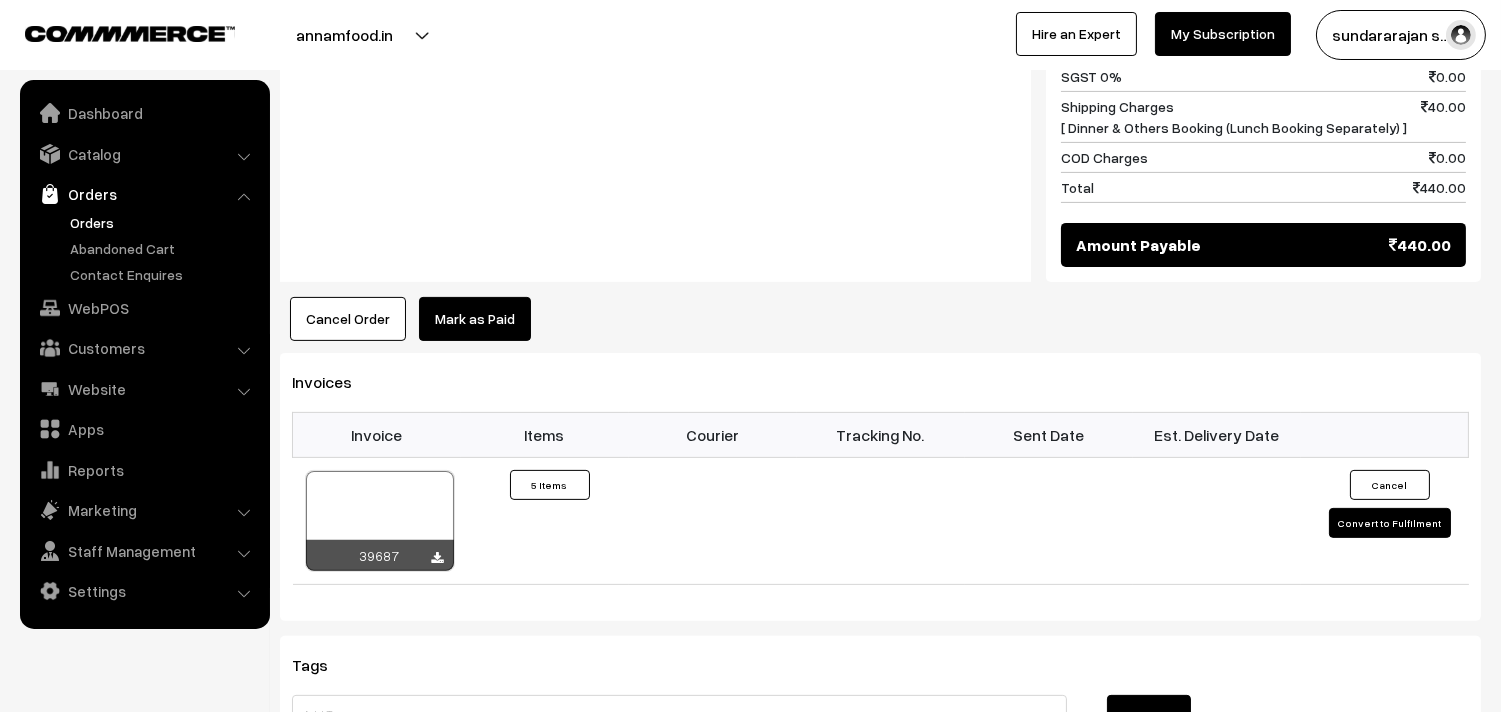 scroll, scrollTop: 1333, scrollLeft: 0, axis: vertical 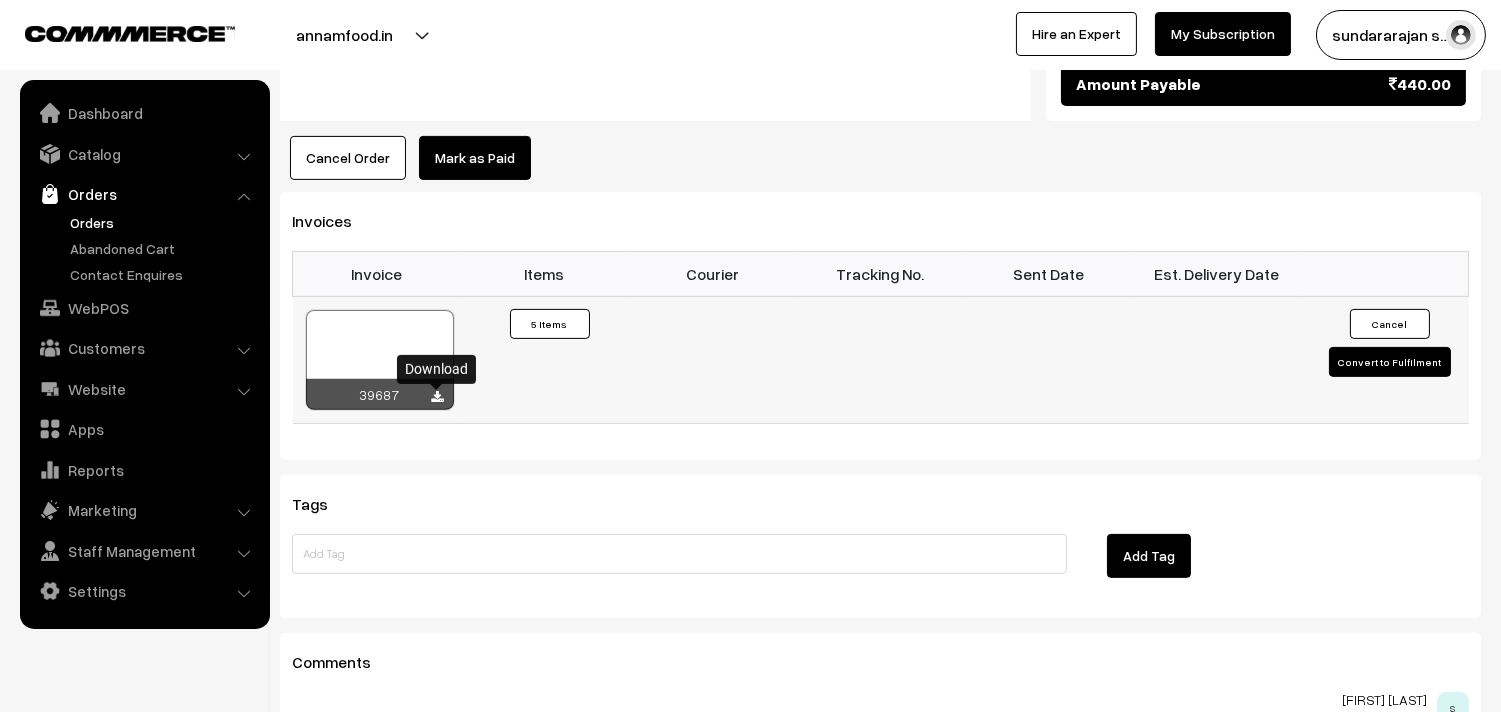 click at bounding box center (438, 397) 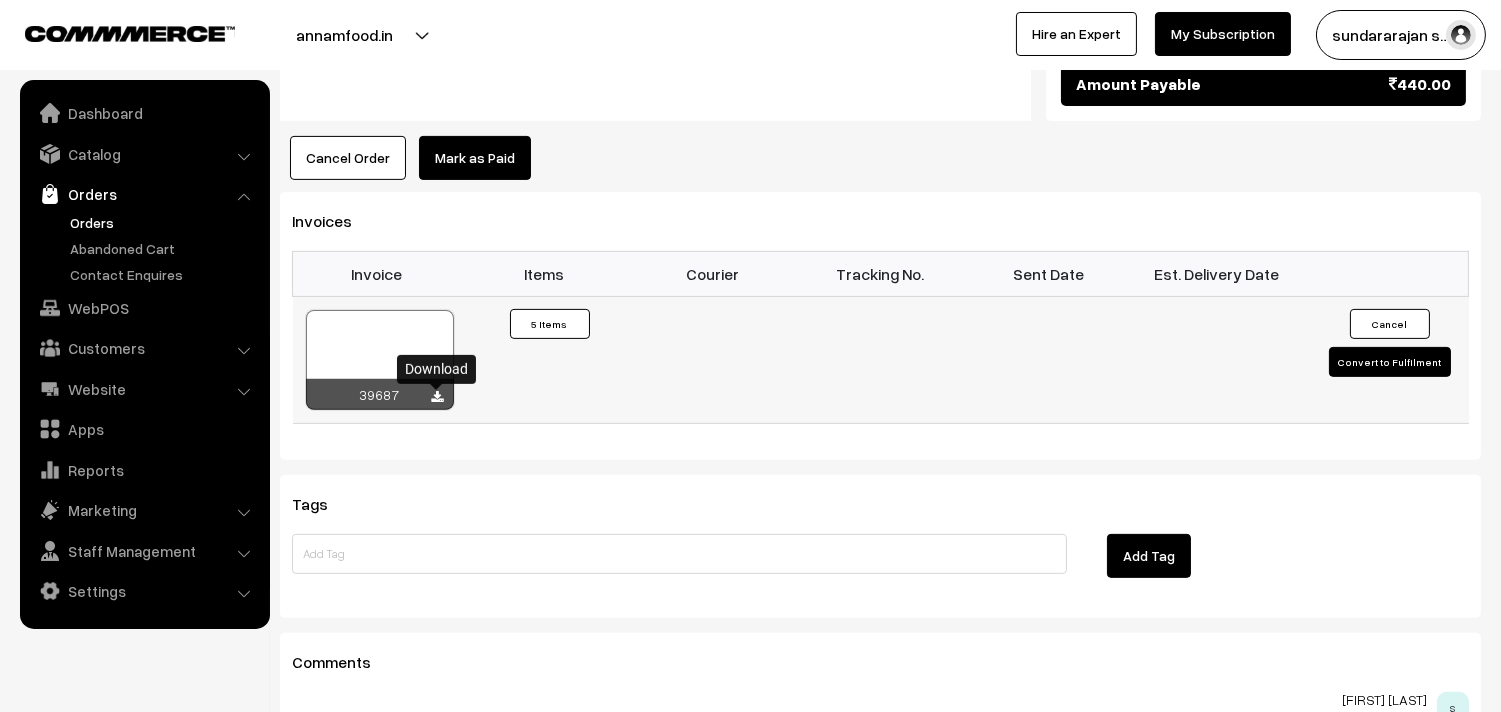 click at bounding box center [380, 360] 